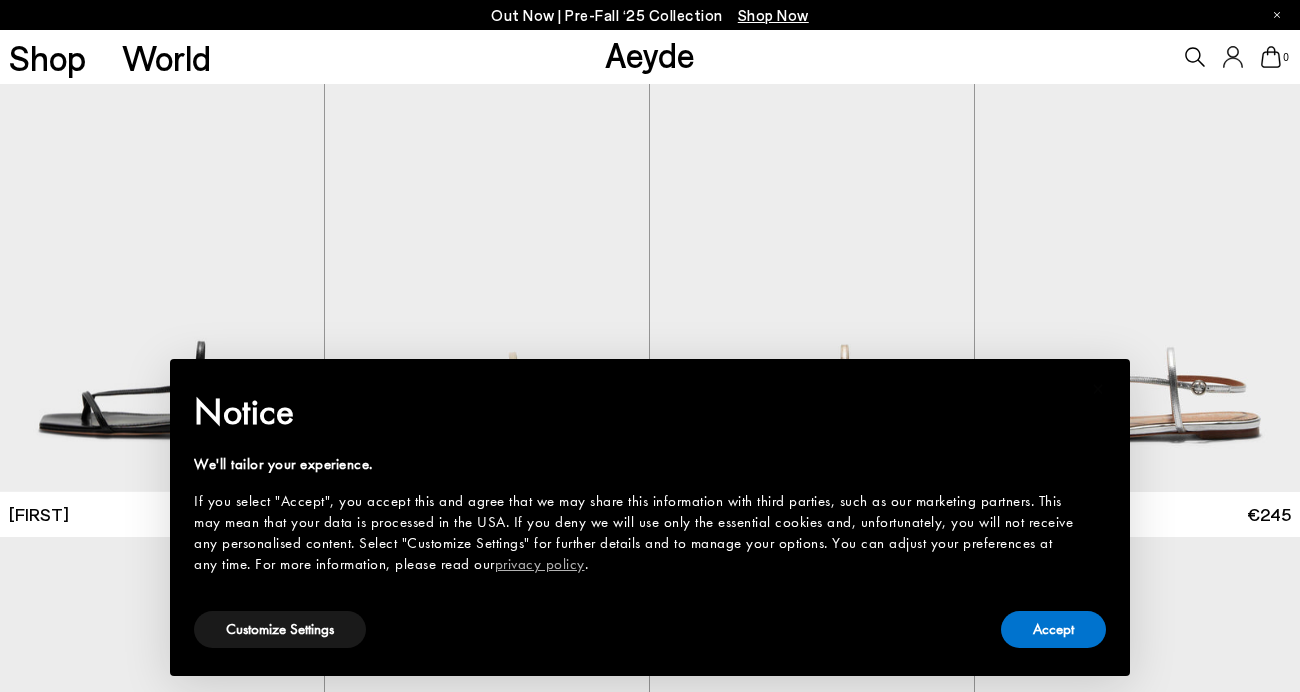 click on "Accept" at bounding box center [1053, 629] 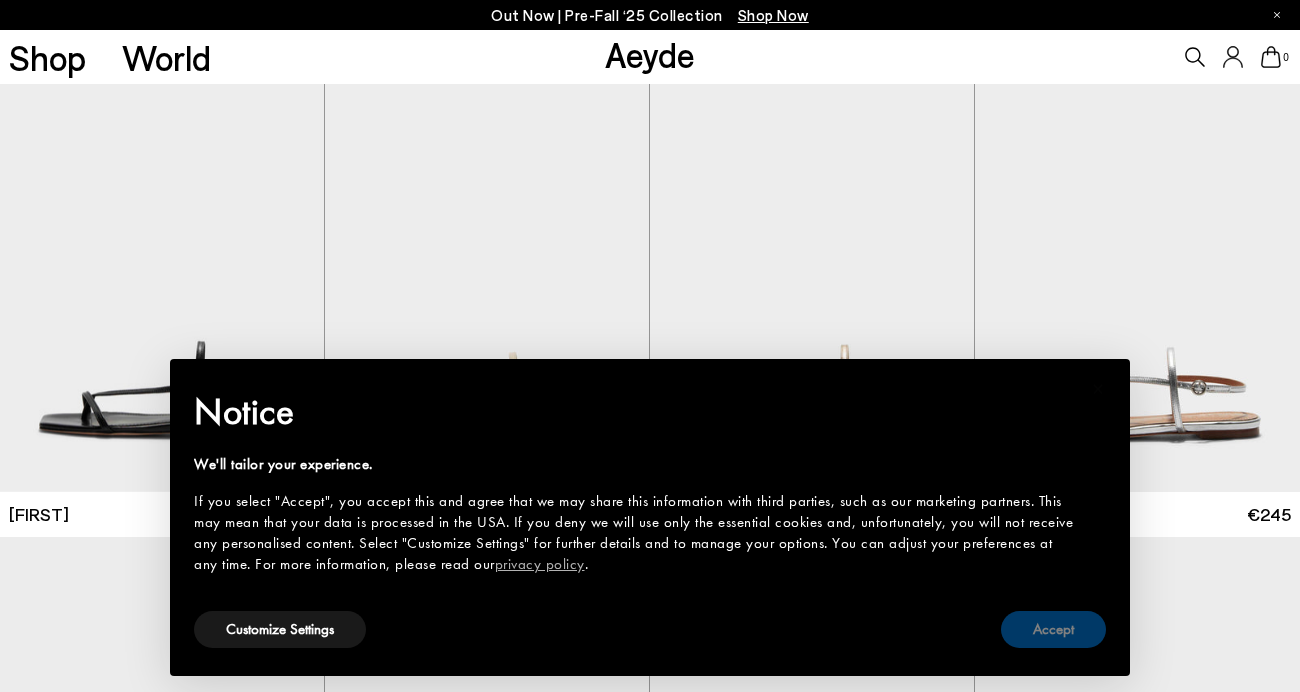 click on "Accept" at bounding box center [1053, 629] 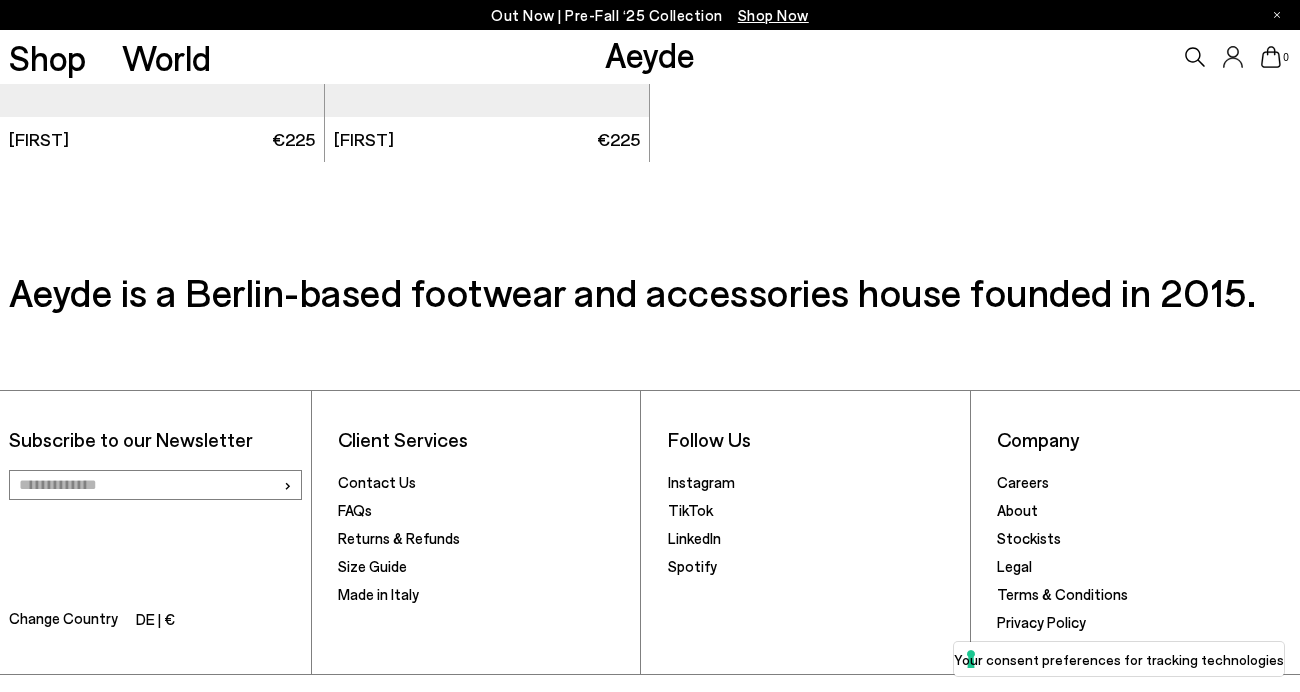 scroll, scrollTop: 1320, scrollLeft: 0, axis: vertical 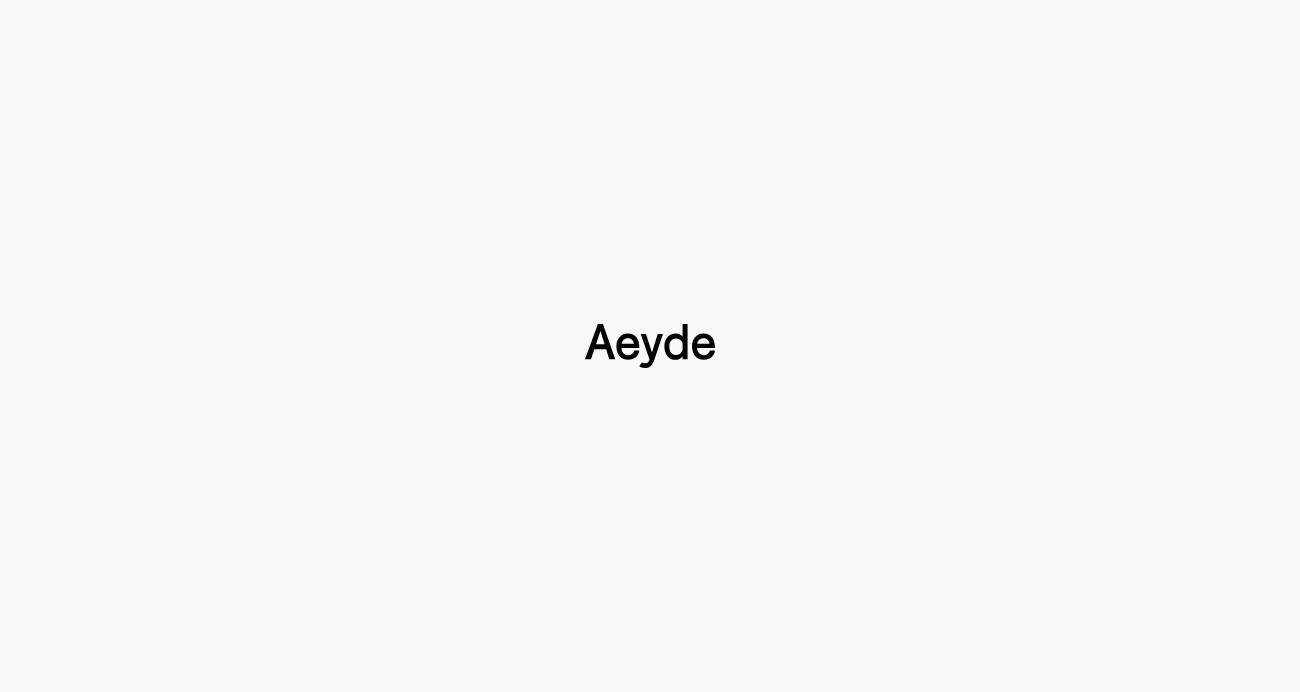 type 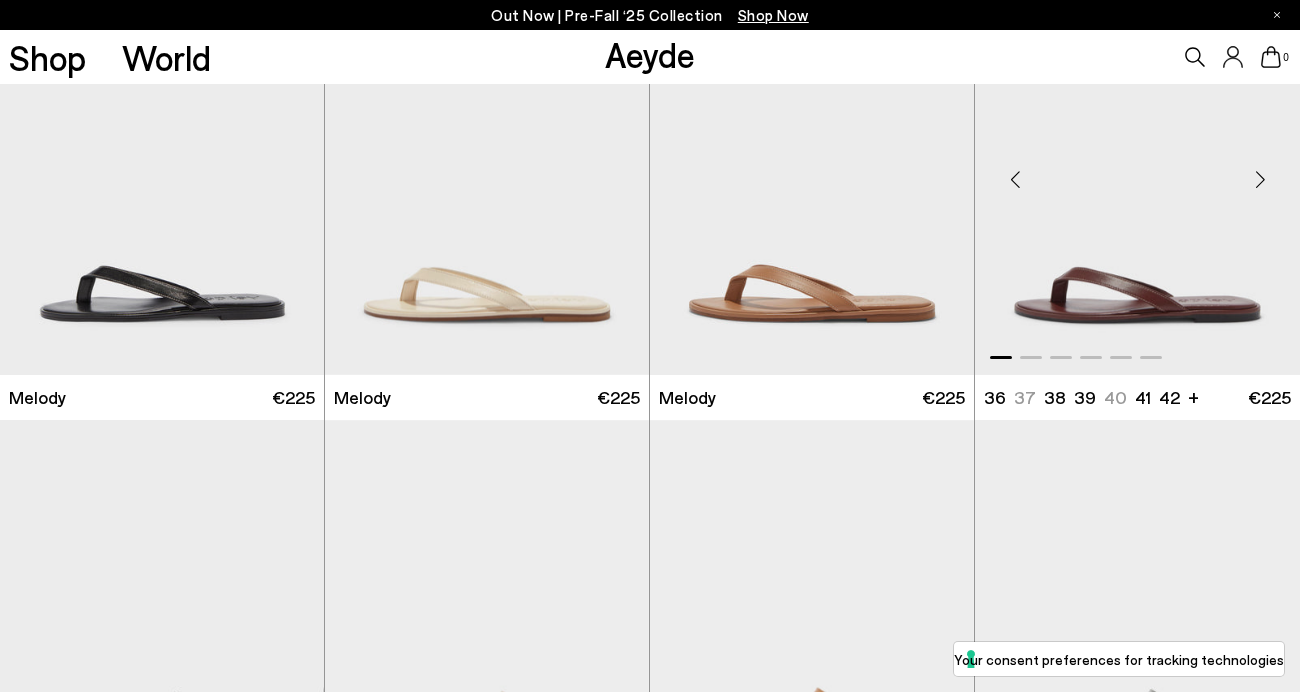 scroll, scrollTop: 120, scrollLeft: 0, axis: vertical 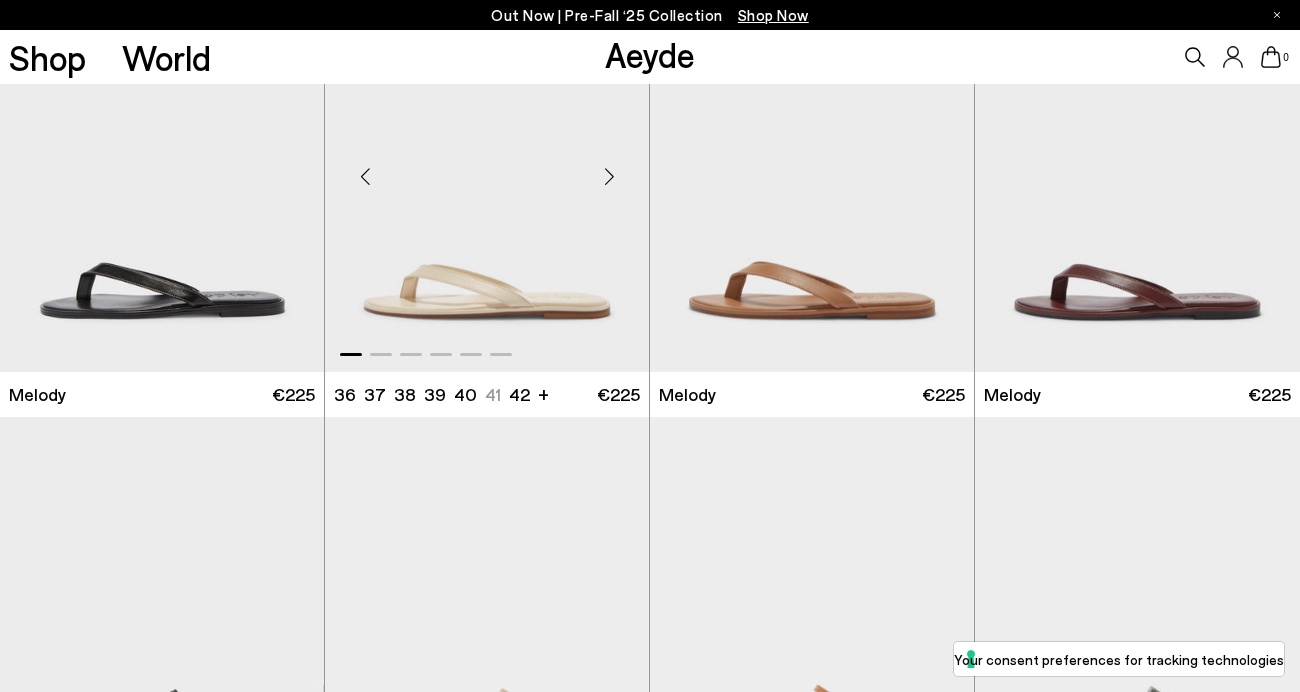 click at bounding box center (487, 168) 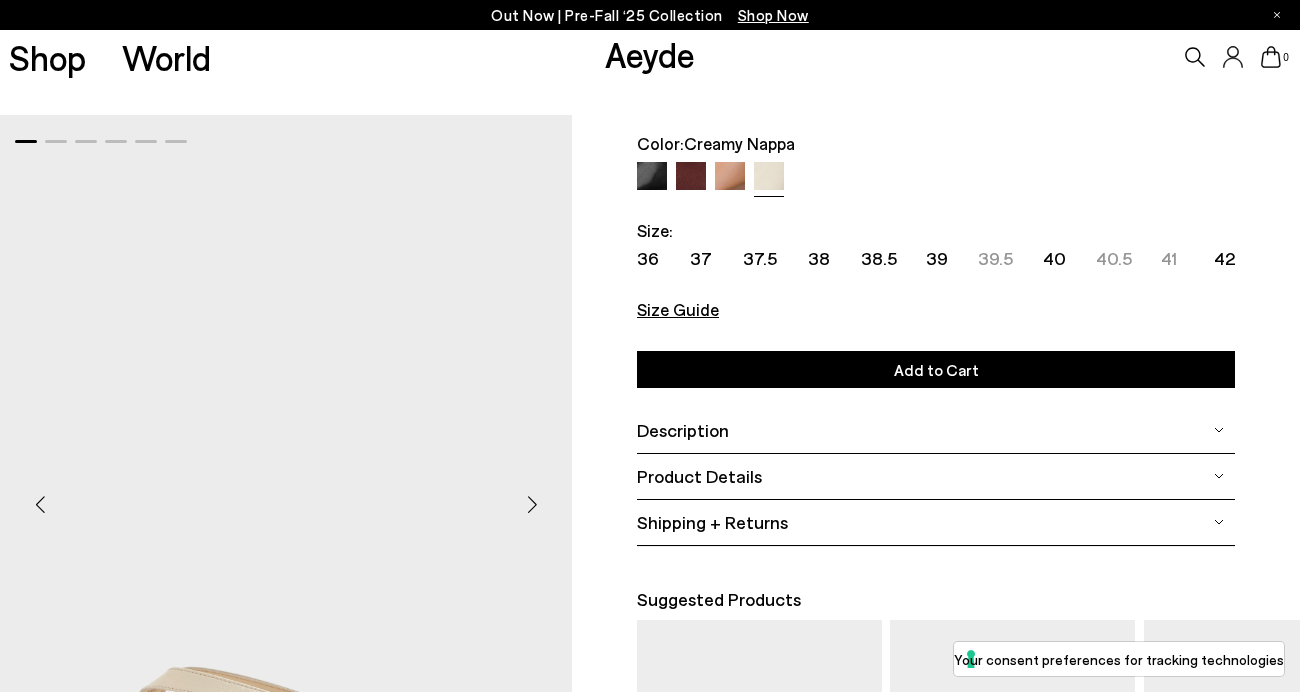 scroll, scrollTop: 80, scrollLeft: 0, axis: vertical 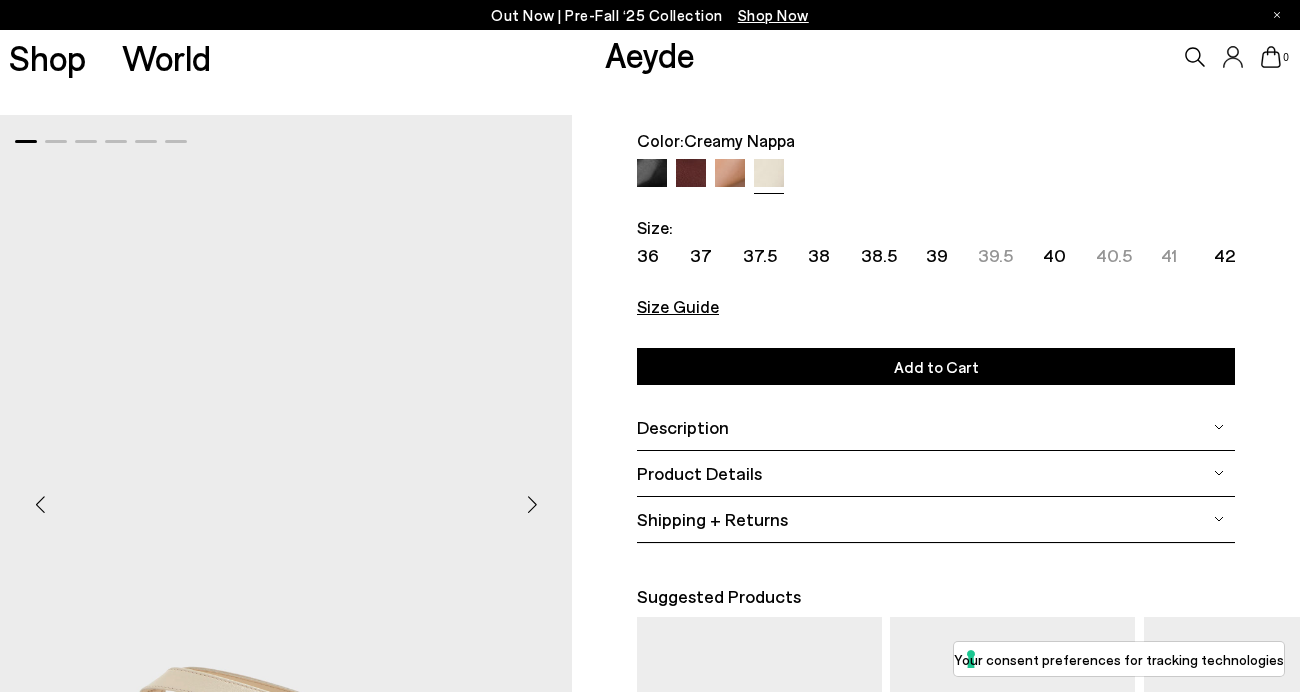 click on "Size Guide
Shoes
Belt
Our shoes come in European sizing. The easiest way to measure your foot is to stand on a sheet of paper, border your foot with a pen and measure the length between your heel and your longest toe. Please reference our size guide below:
EU
UK US ** **" at bounding box center [936, 292] 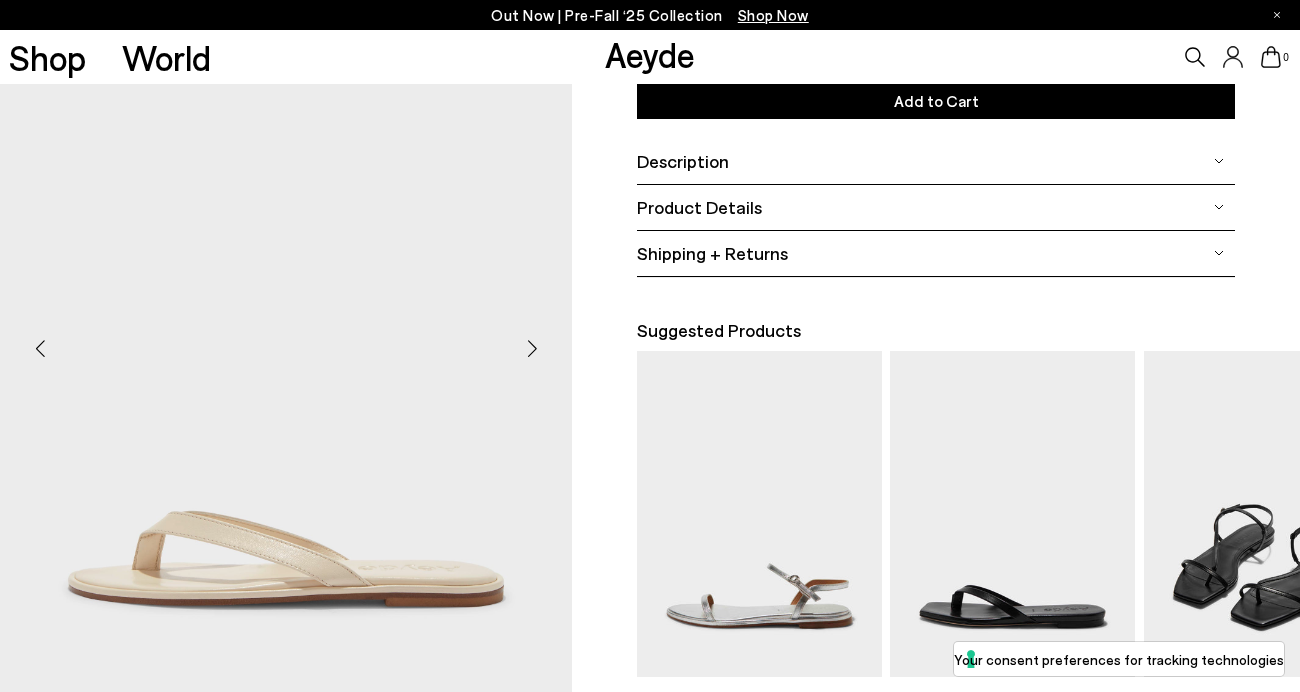 scroll, scrollTop: 360, scrollLeft: 0, axis: vertical 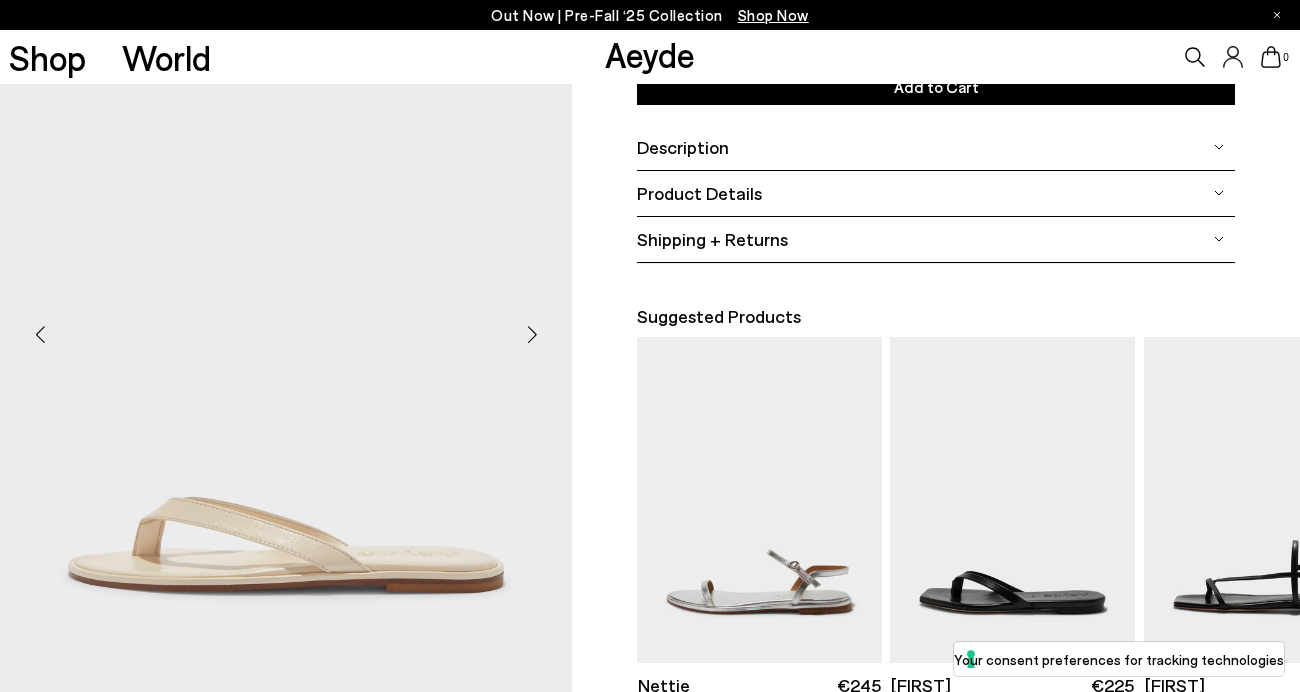 click at bounding box center (286, 326) 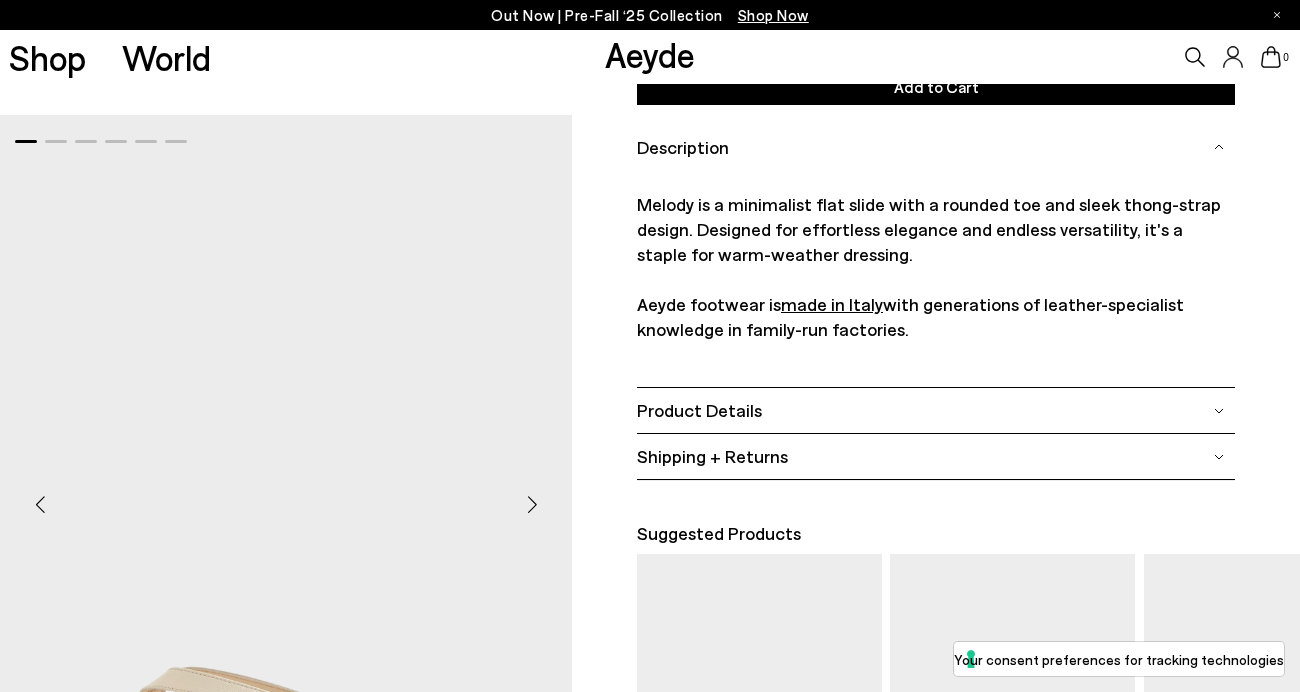 click on "Size Guide
Shoes
Belt
Our shoes come in European sizing. The easiest way to measure your foot is to stand on a sheet of paper, border your foot with a pen and measure the length between your heel and your longest toe. Please reference our size guide below:
EU
UK US ** **" at bounding box center (936, 121) 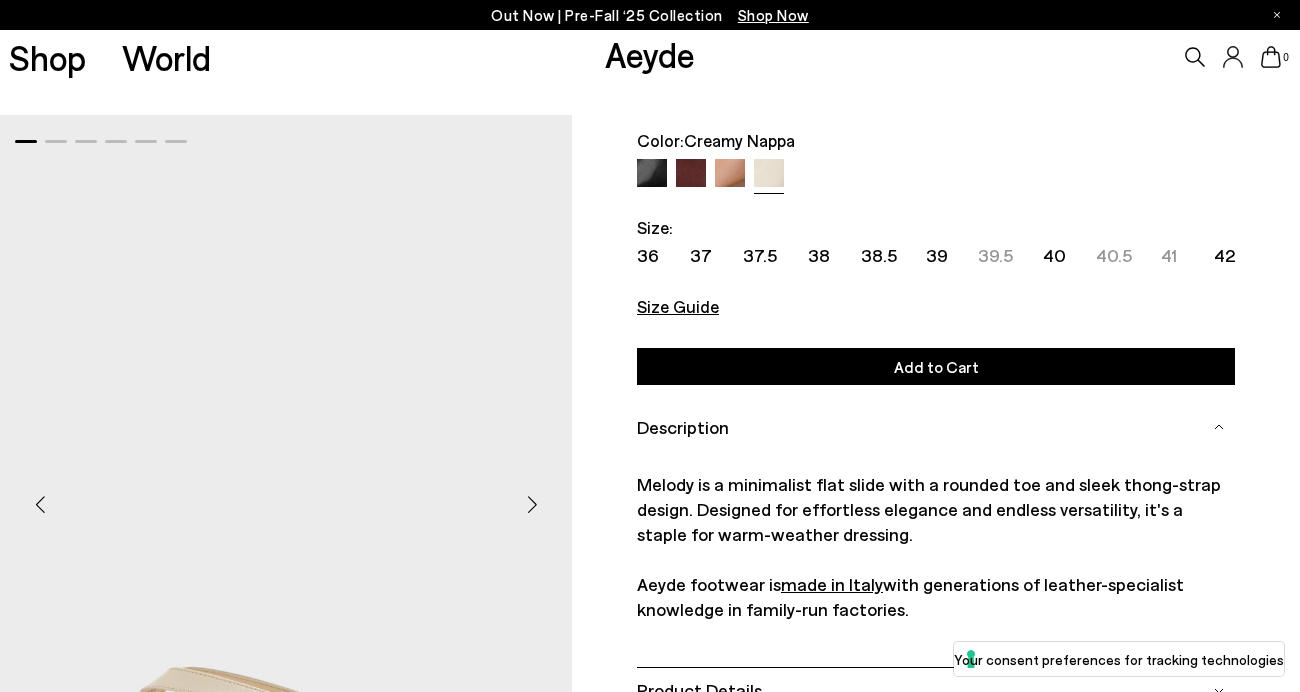 scroll, scrollTop: 0, scrollLeft: 0, axis: both 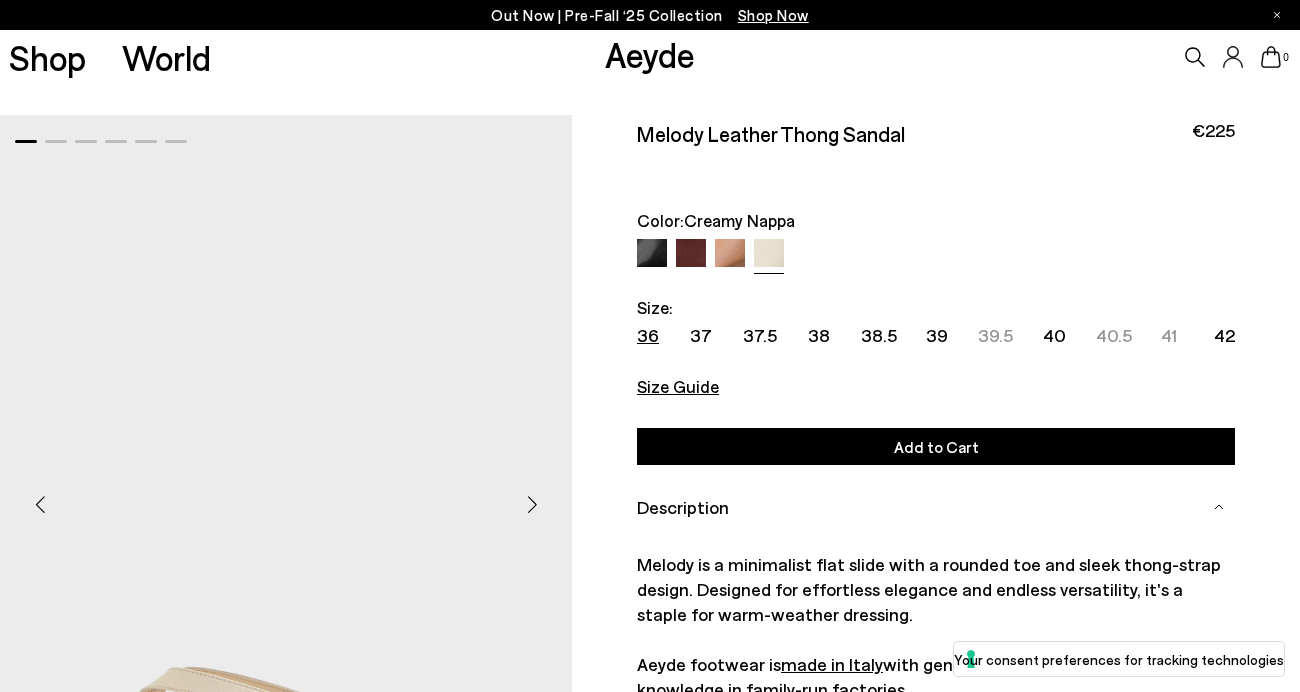 click on "36" at bounding box center (648, 335) 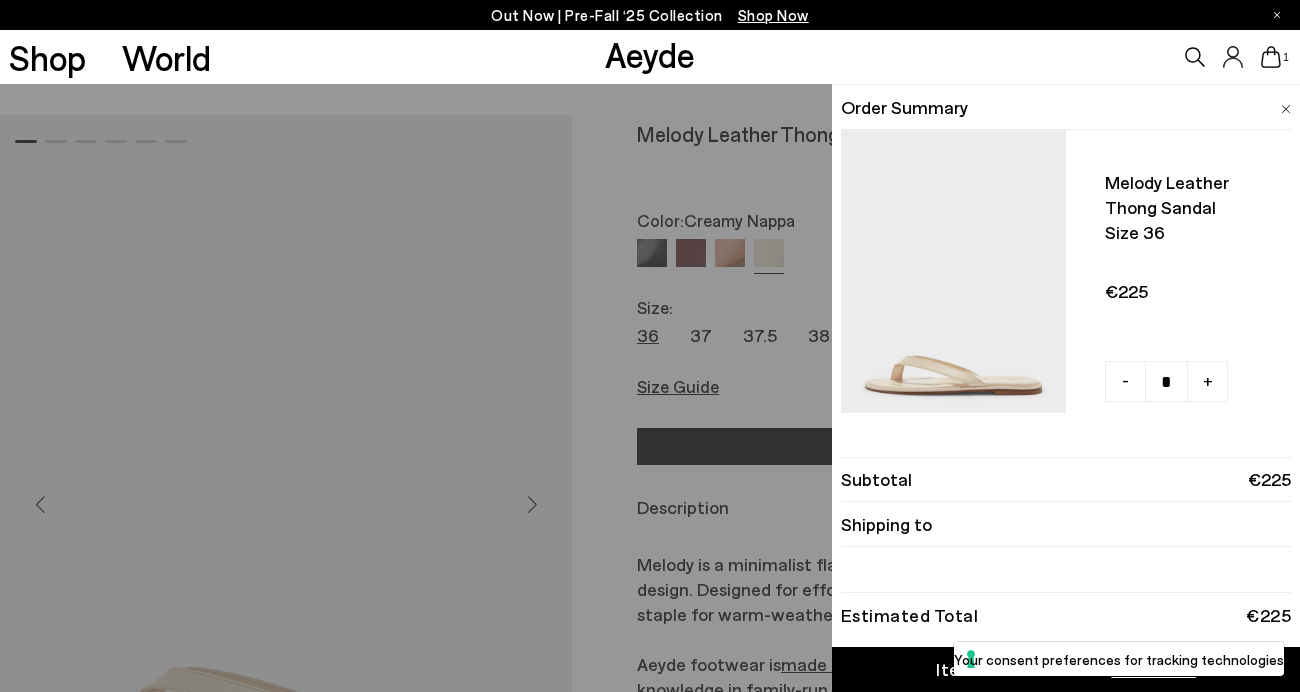 click at bounding box center (953, 286) 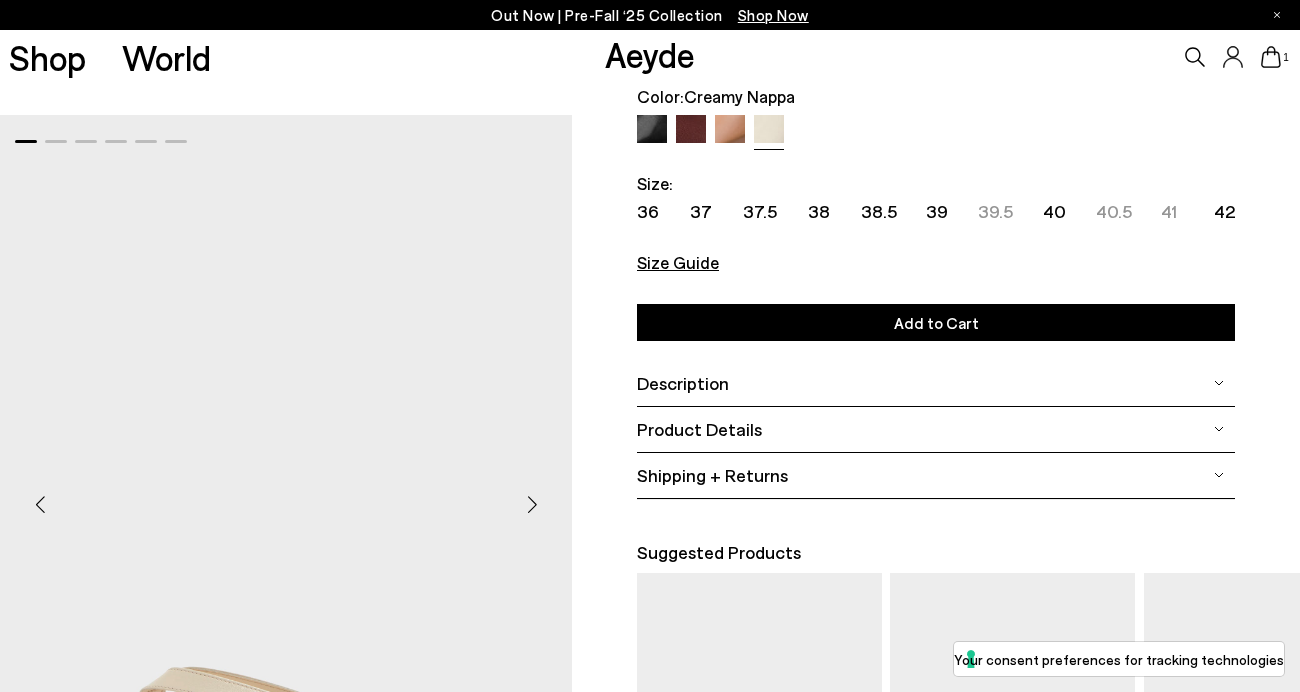 scroll, scrollTop: 160, scrollLeft: 0, axis: vertical 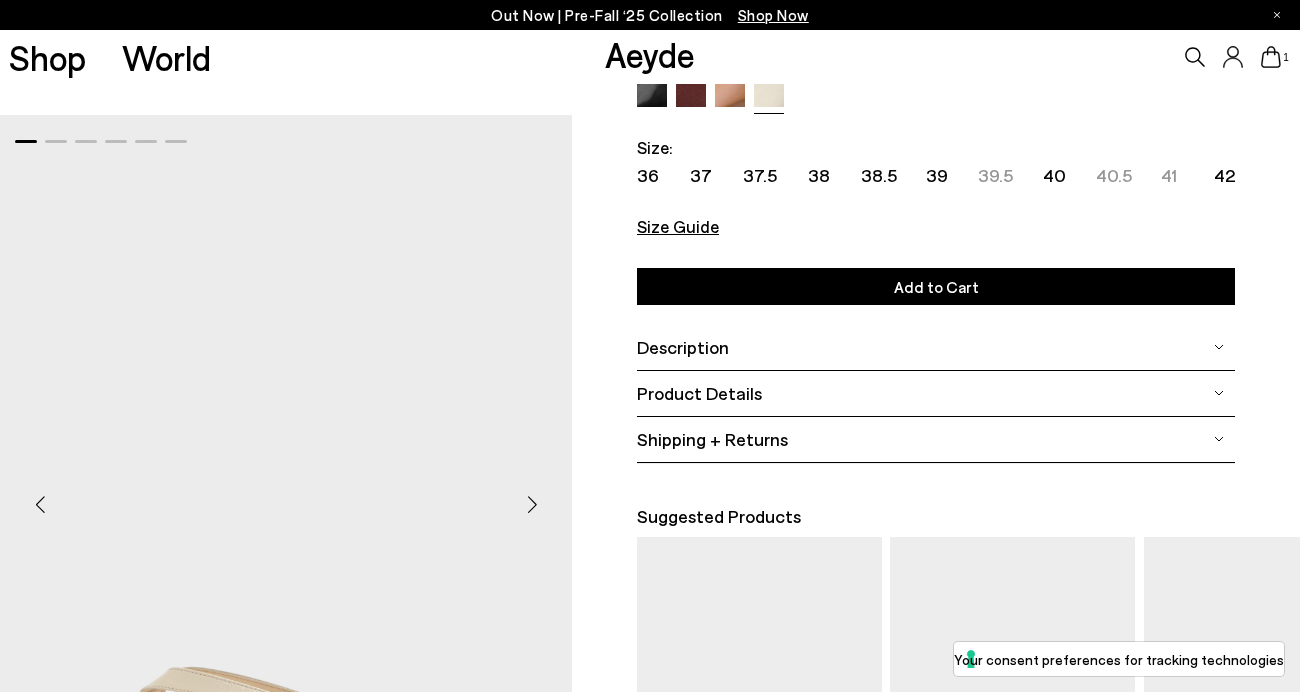 click at bounding box center [532, 504] 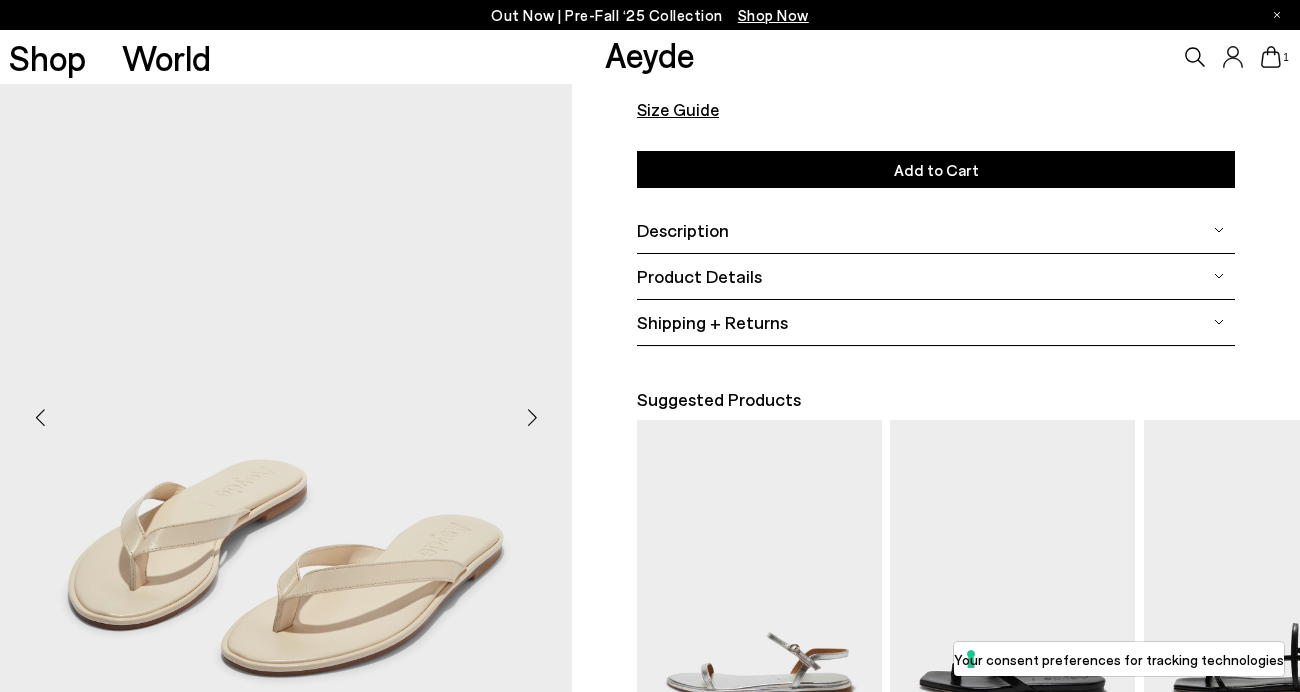 scroll, scrollTop: 280, scrollLeft: 0, axis: vertical 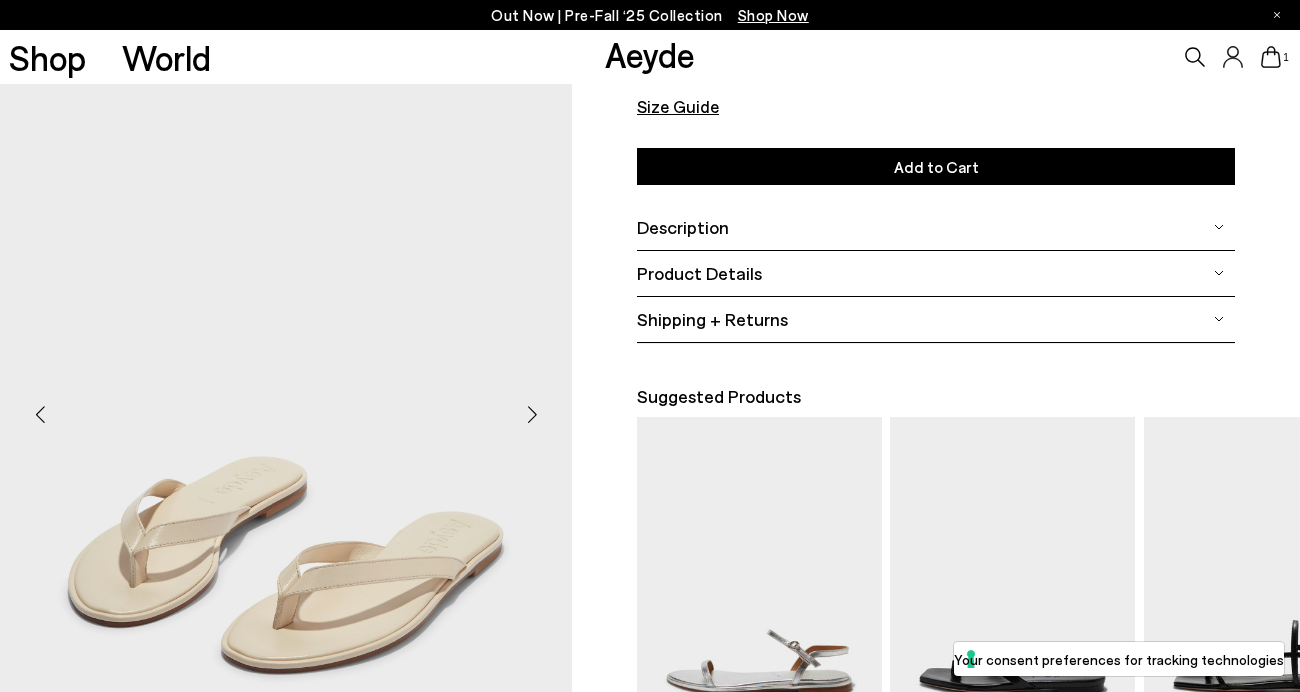 click at bounding box center (532, 414) 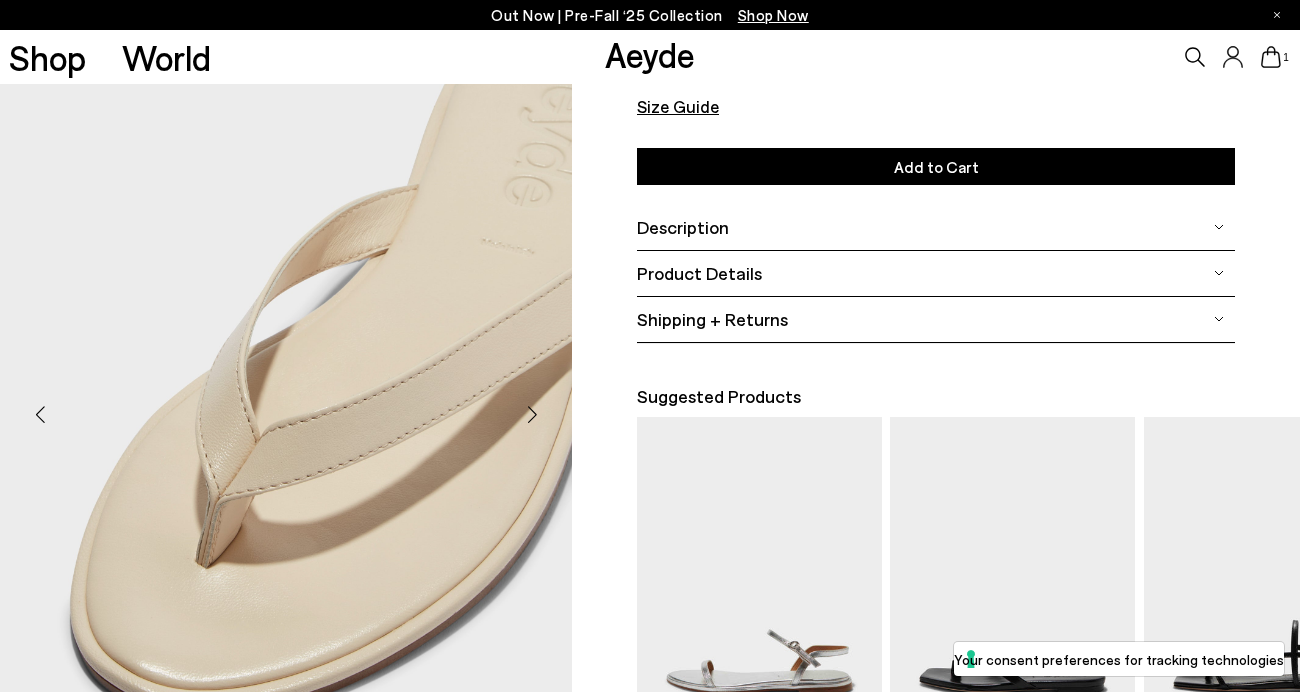 click at bounding box center [532, 414] 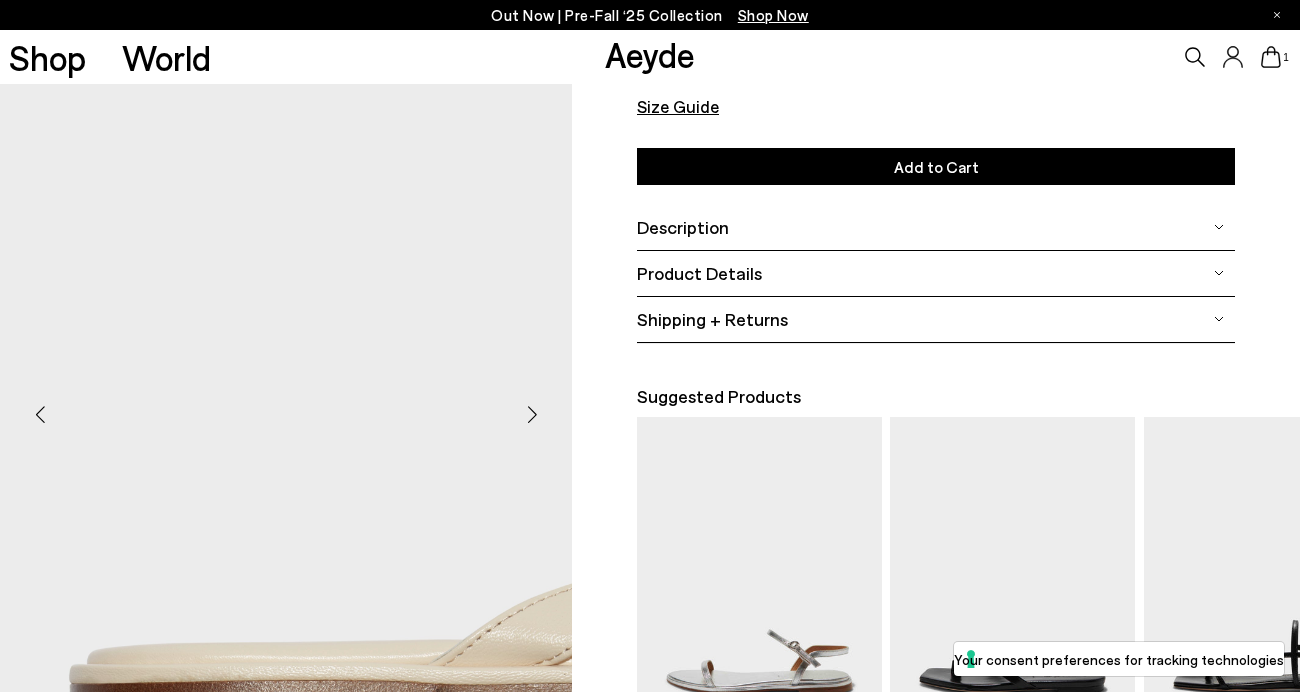click at bounding box center (532, 414) 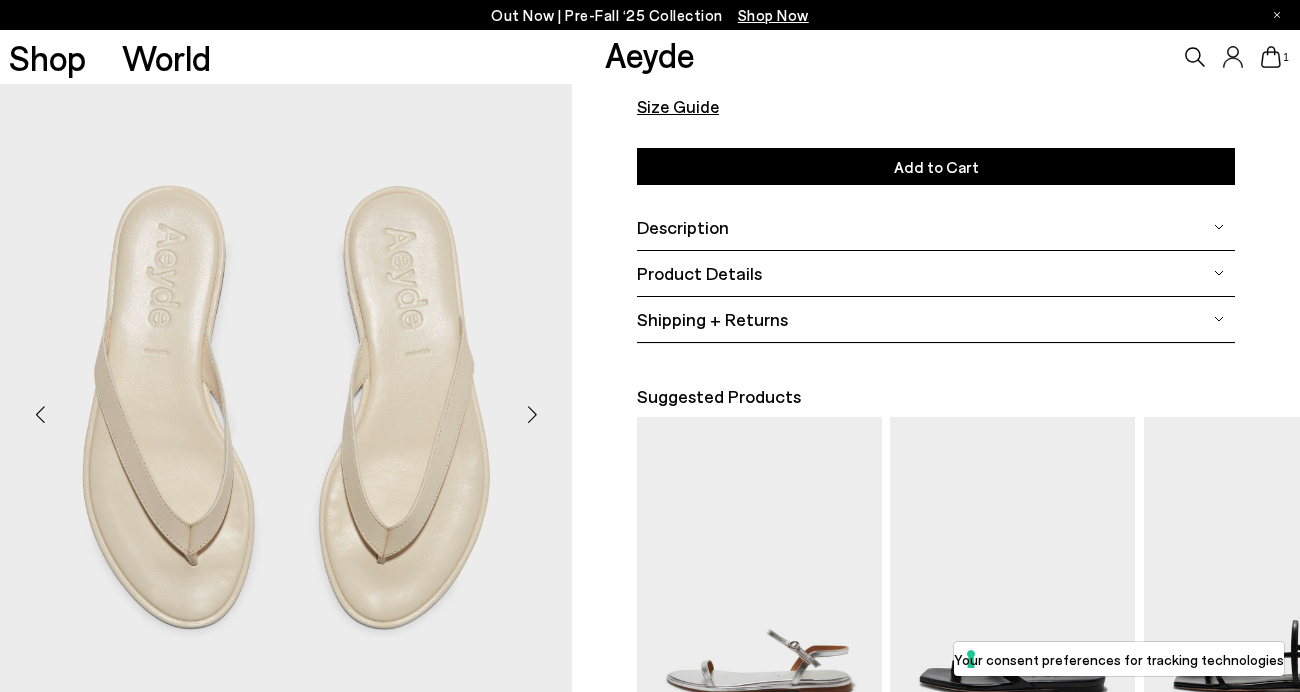 click at bounding box center [532, 414] 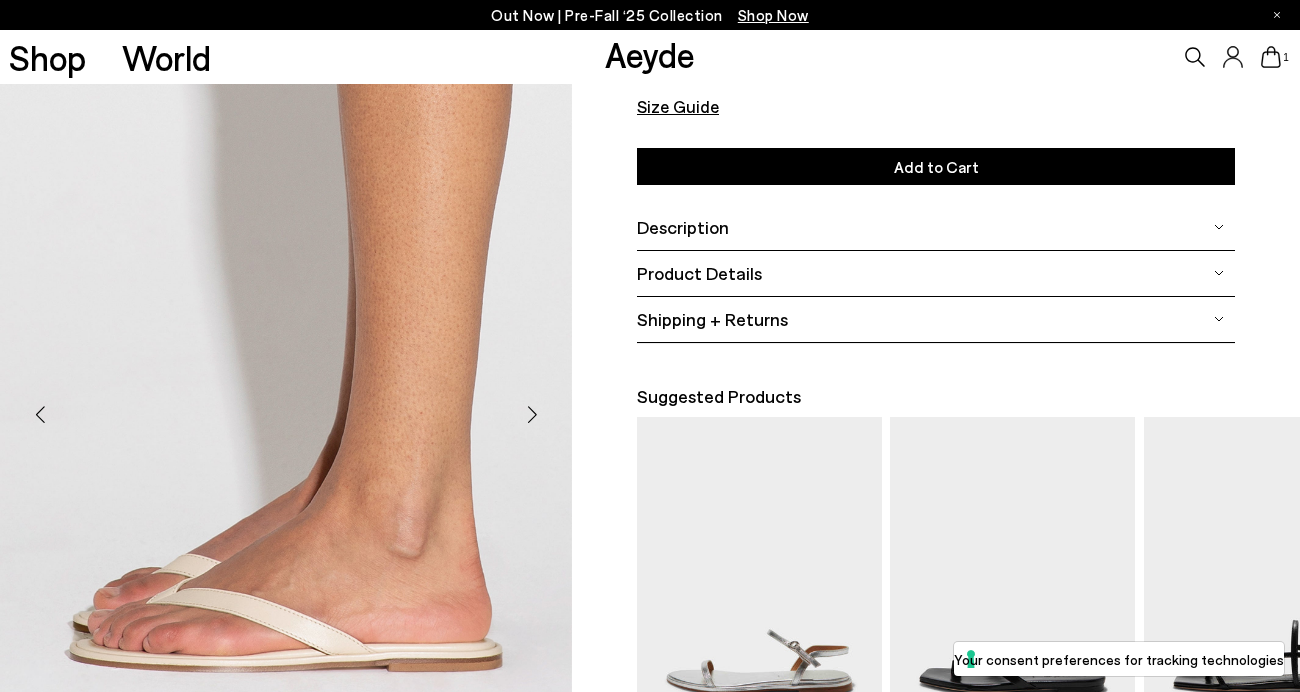 click at bounding box center [532, 414] 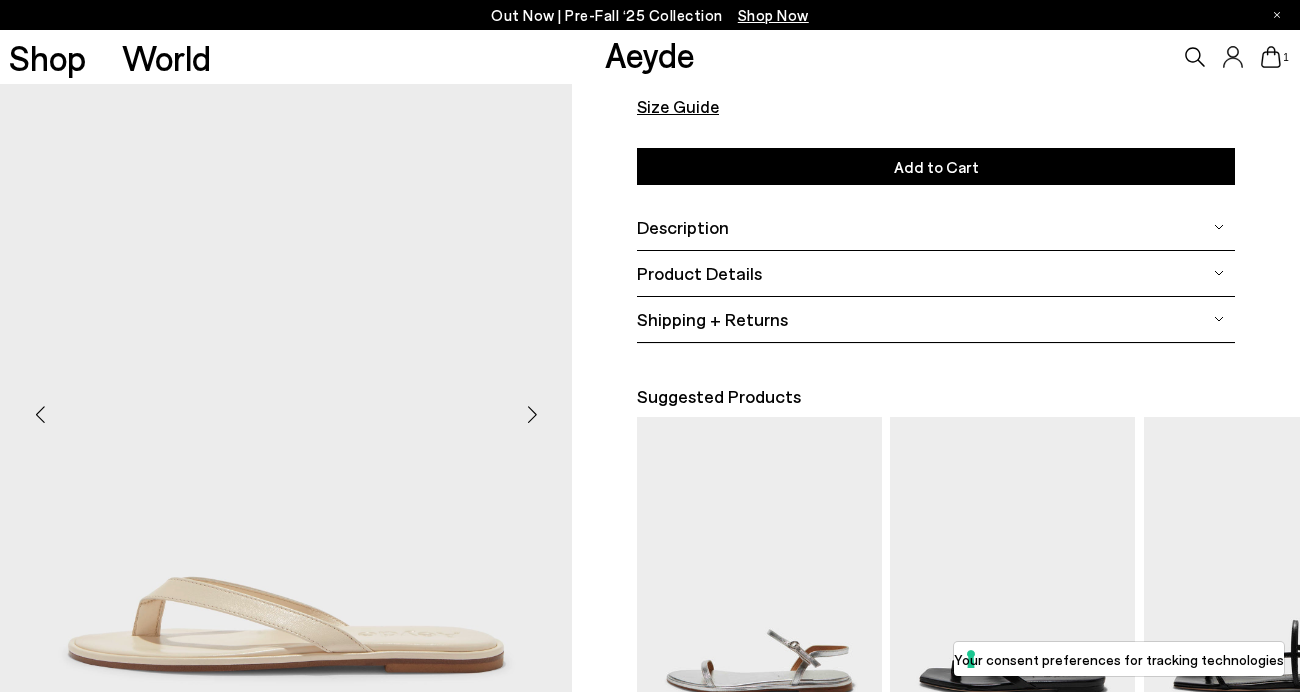 click at bounding box center [532, 414] 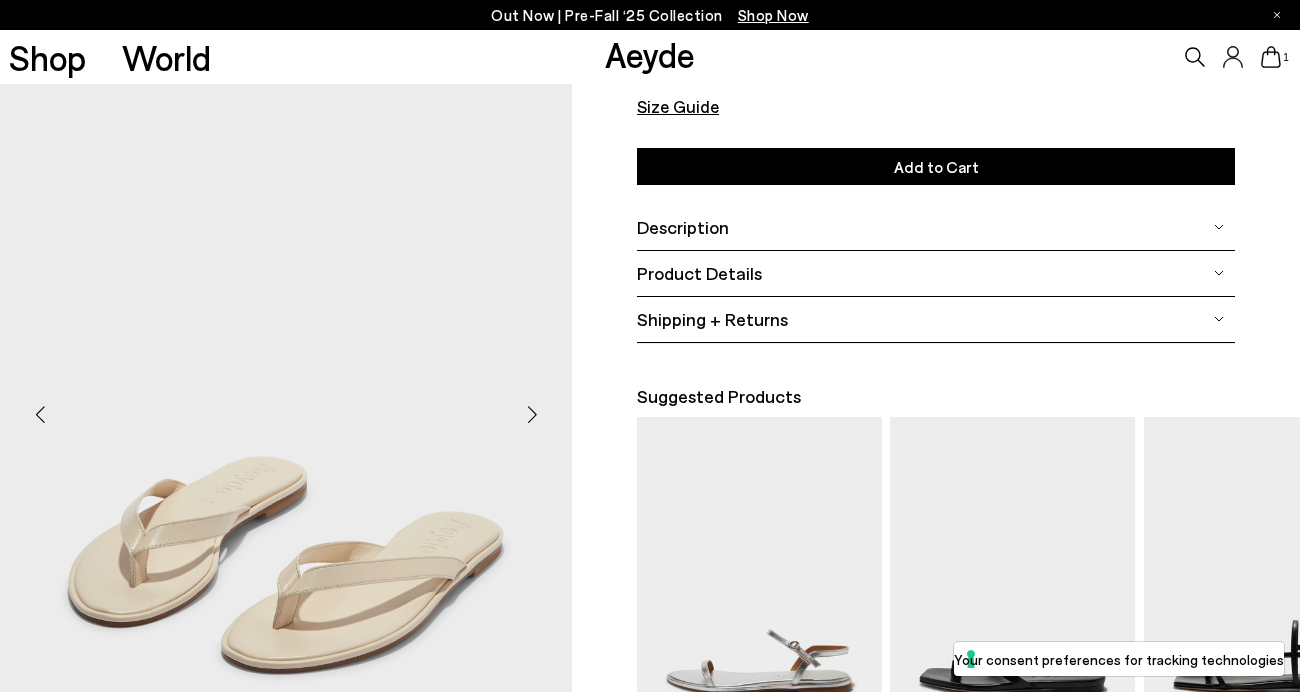 click at bounding box center (532, 414) 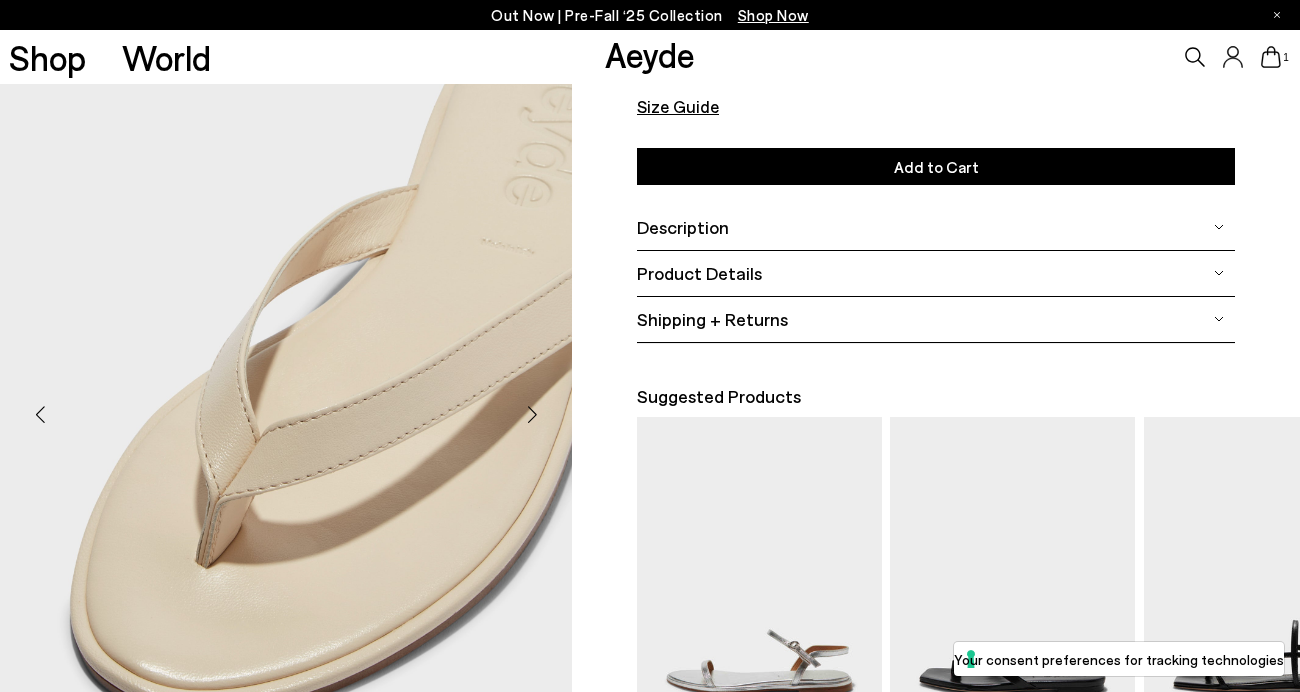 click at bounding box center [532, 414] 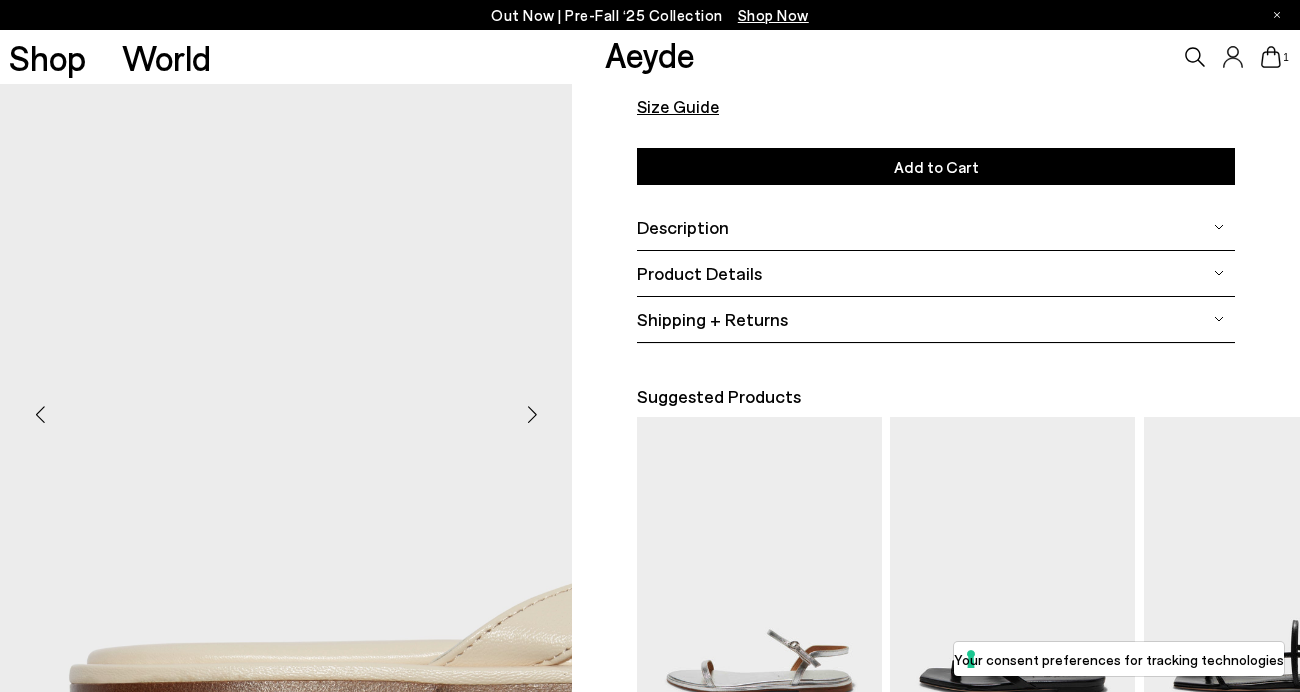 click at bounding box center (532, 414) 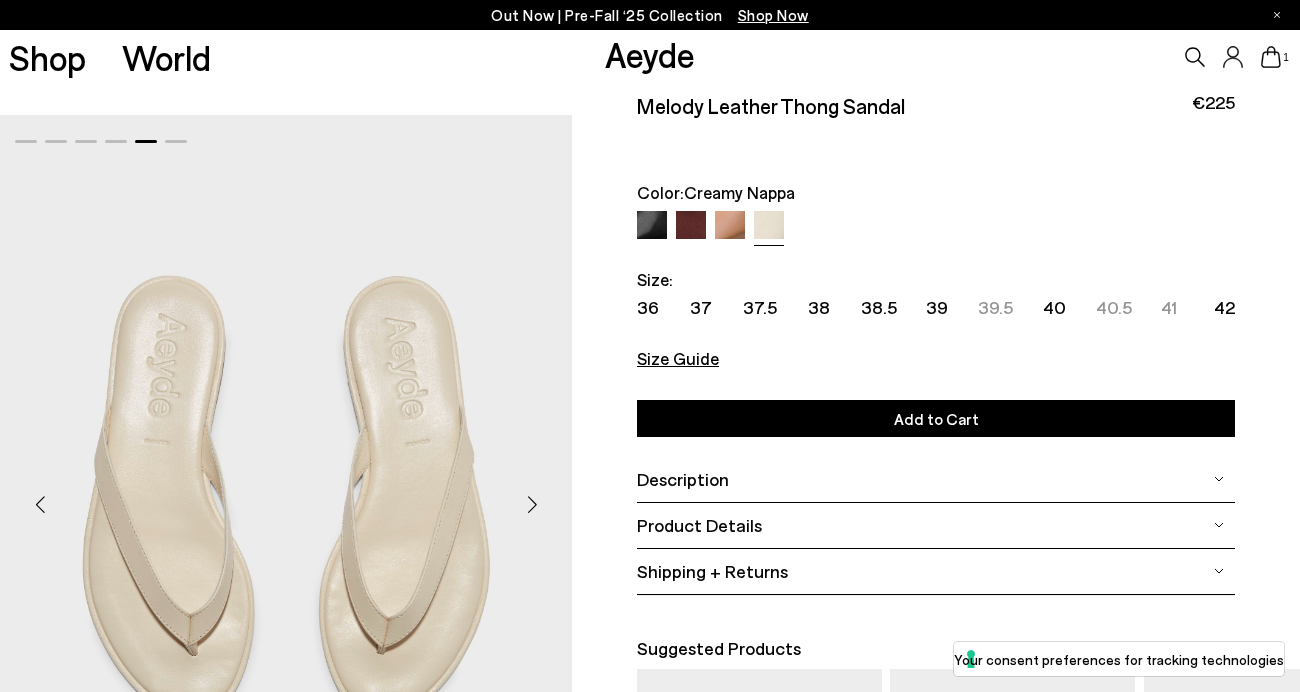 scroll, scrollTop: 0, scrollLeft: 0, axis: both 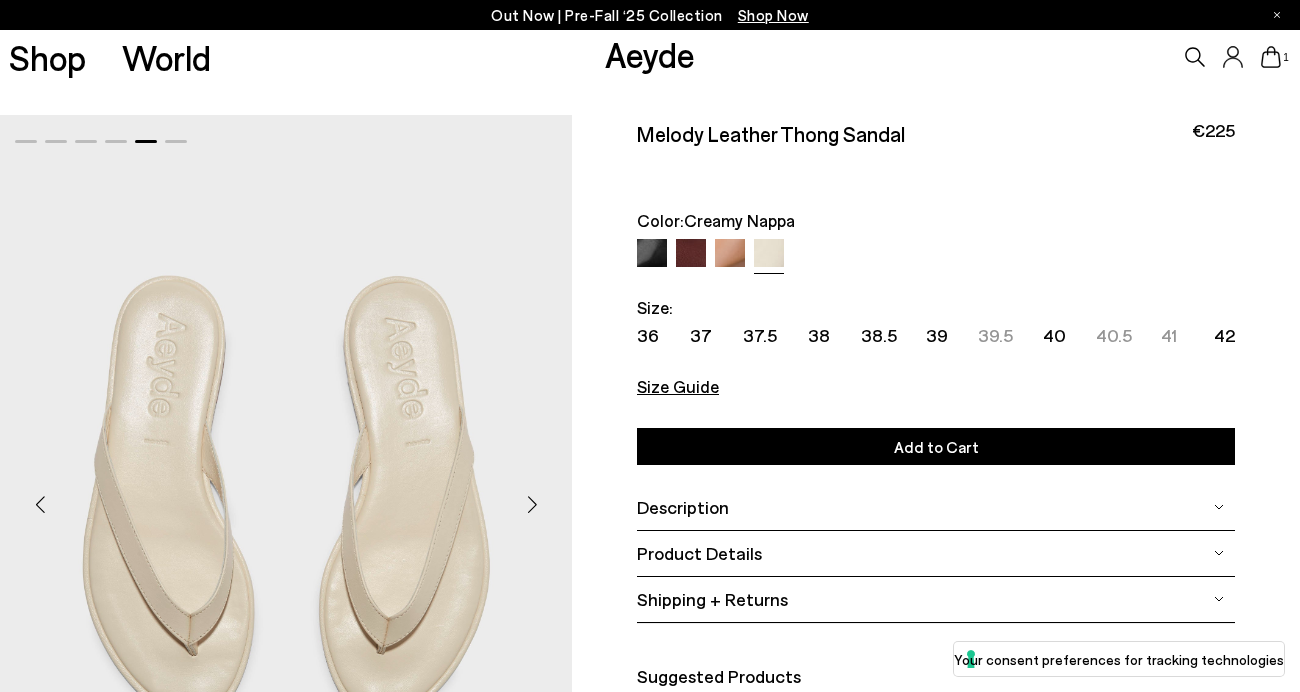 click at bounding box center (936, 255) 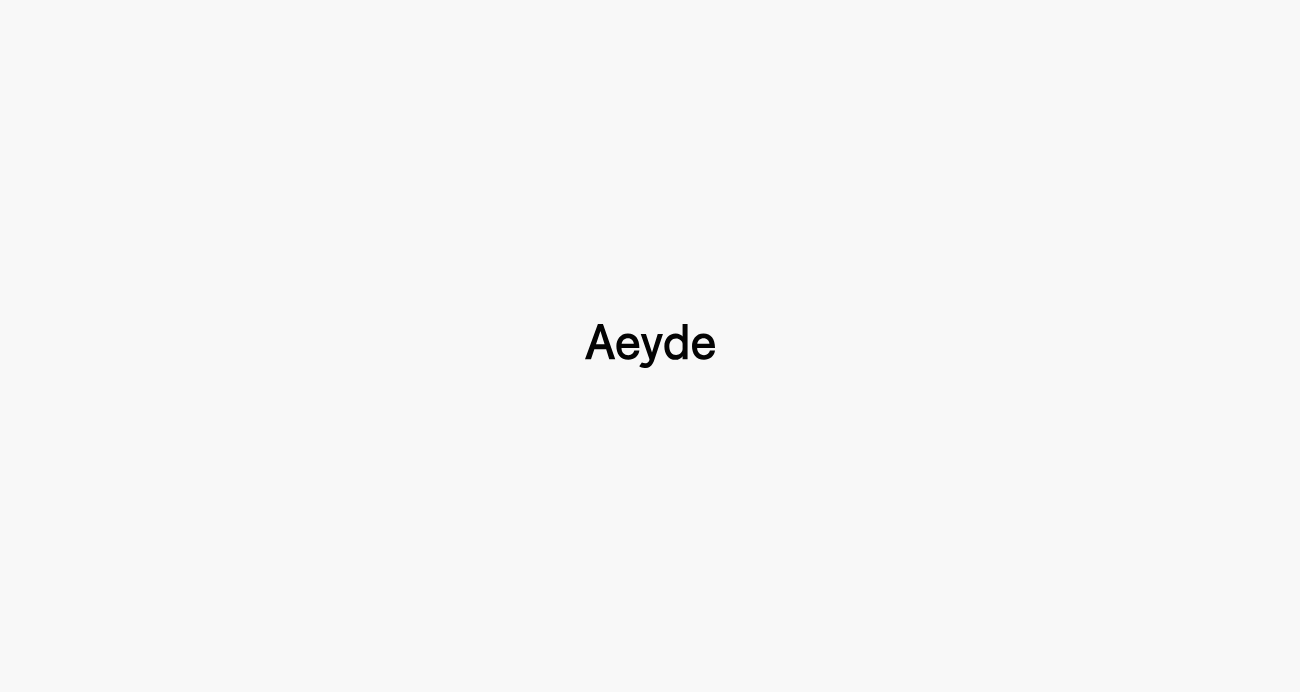 type 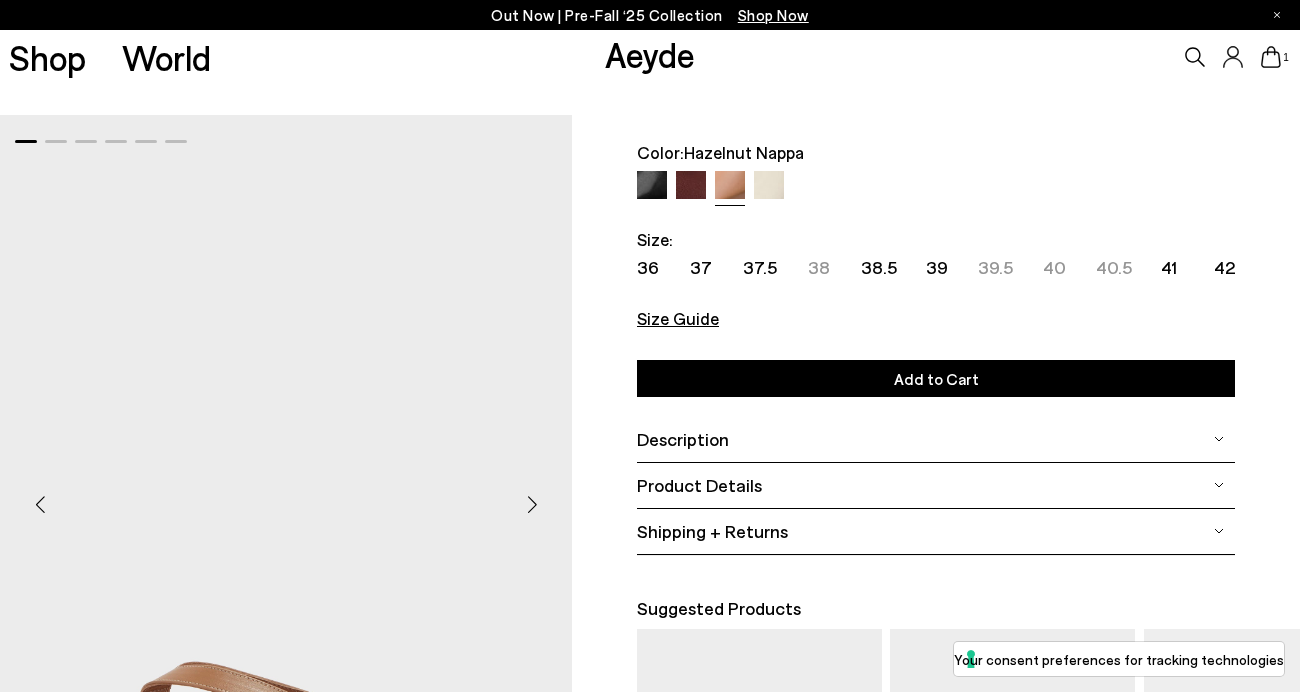 scroll, scrollTop: 0, scrollLeft: 0, axis: both 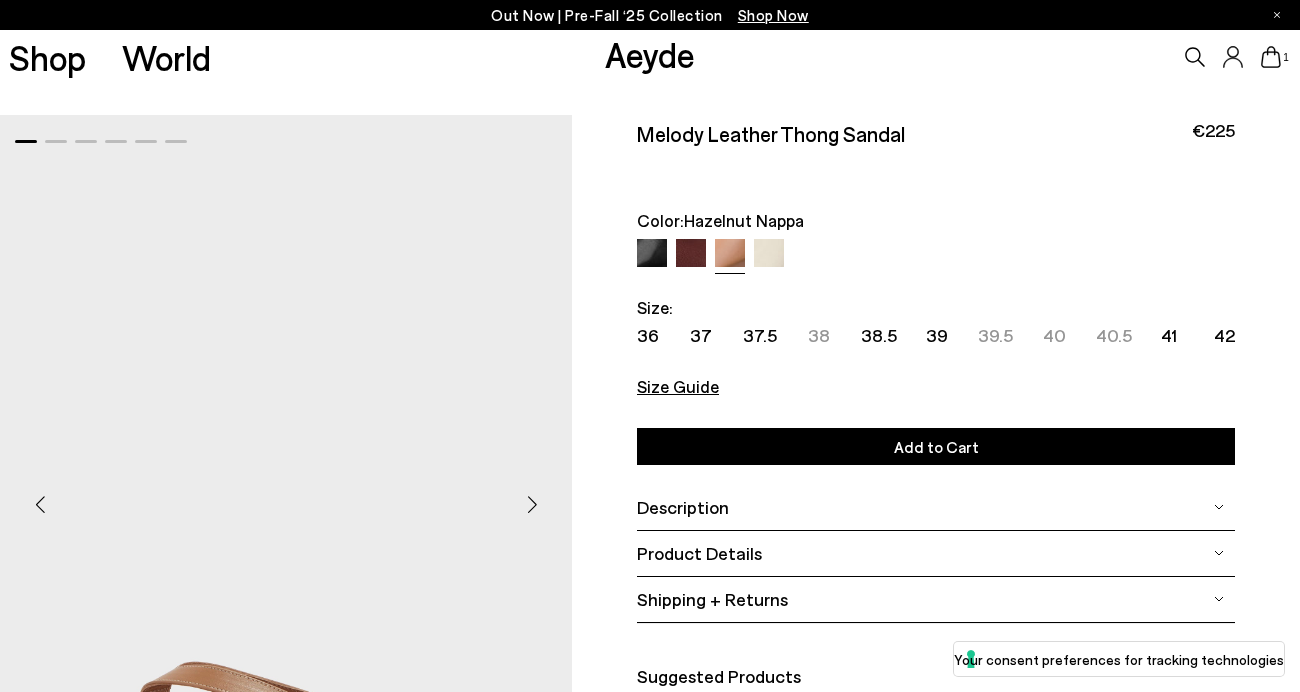 click at bounding box center (691, 254) 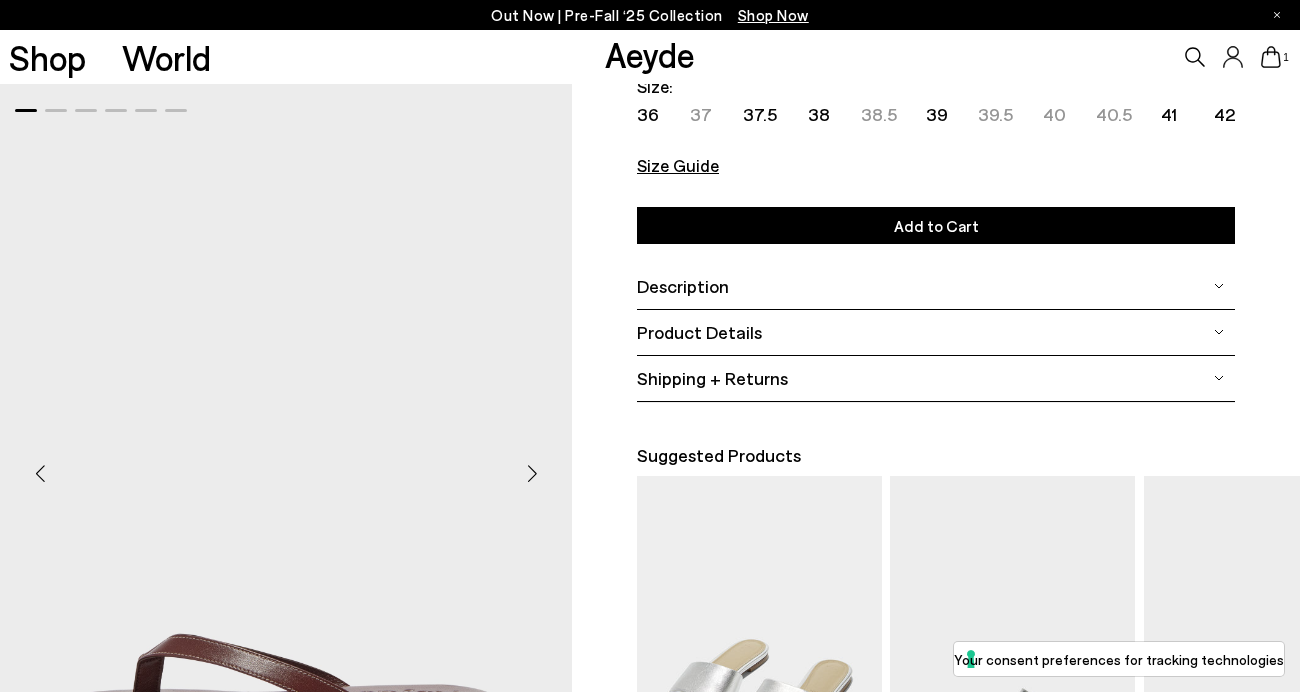 click at bounding box center (759, 639) 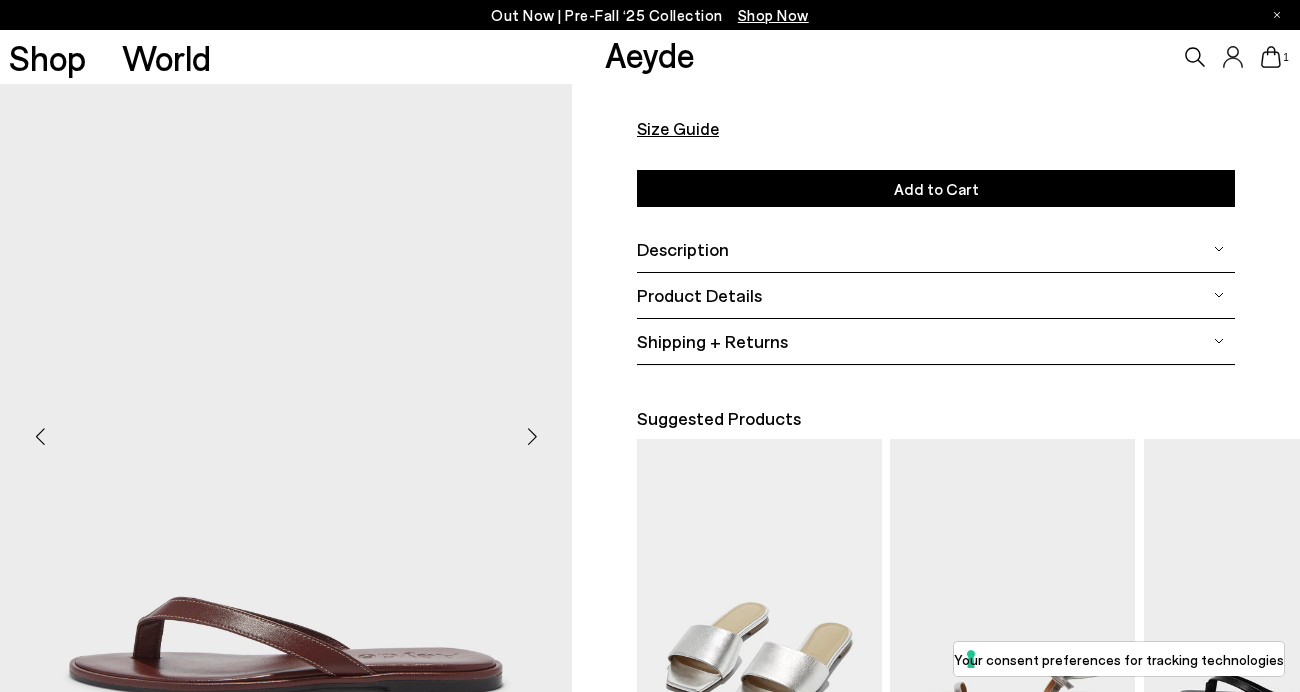scroll, scrollTop: 261, scrollLeft: 0, axis: vertical 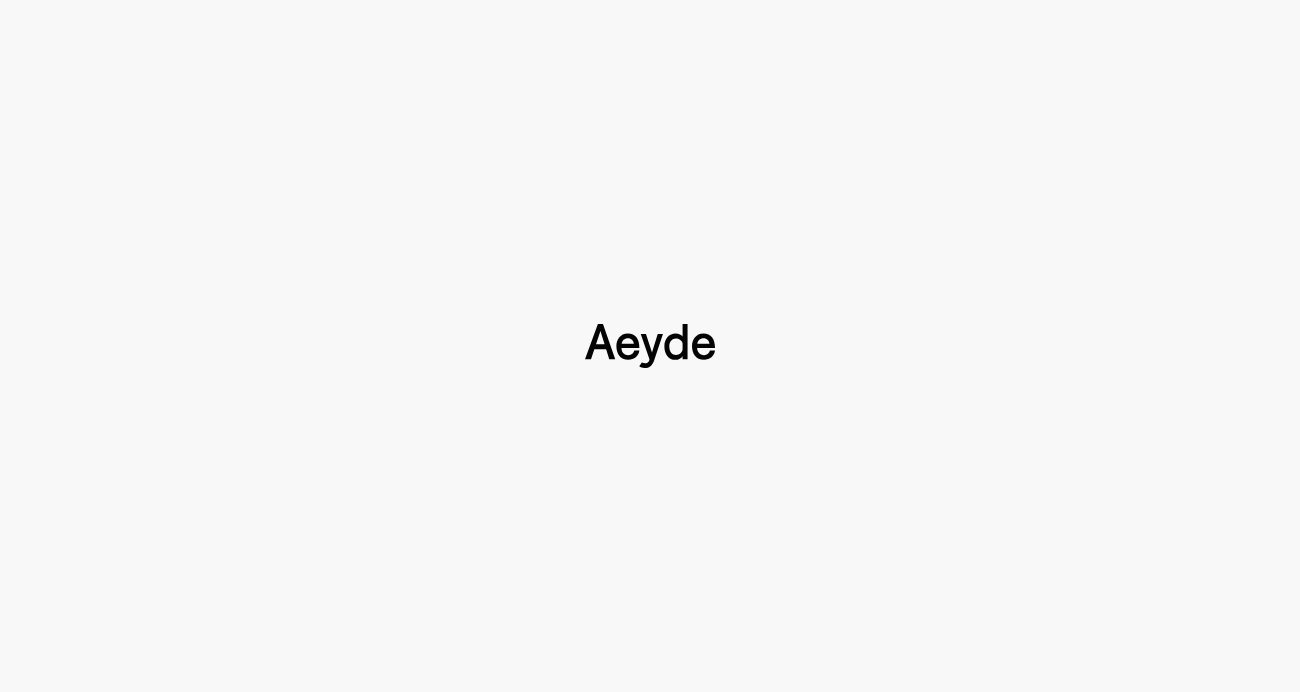 type 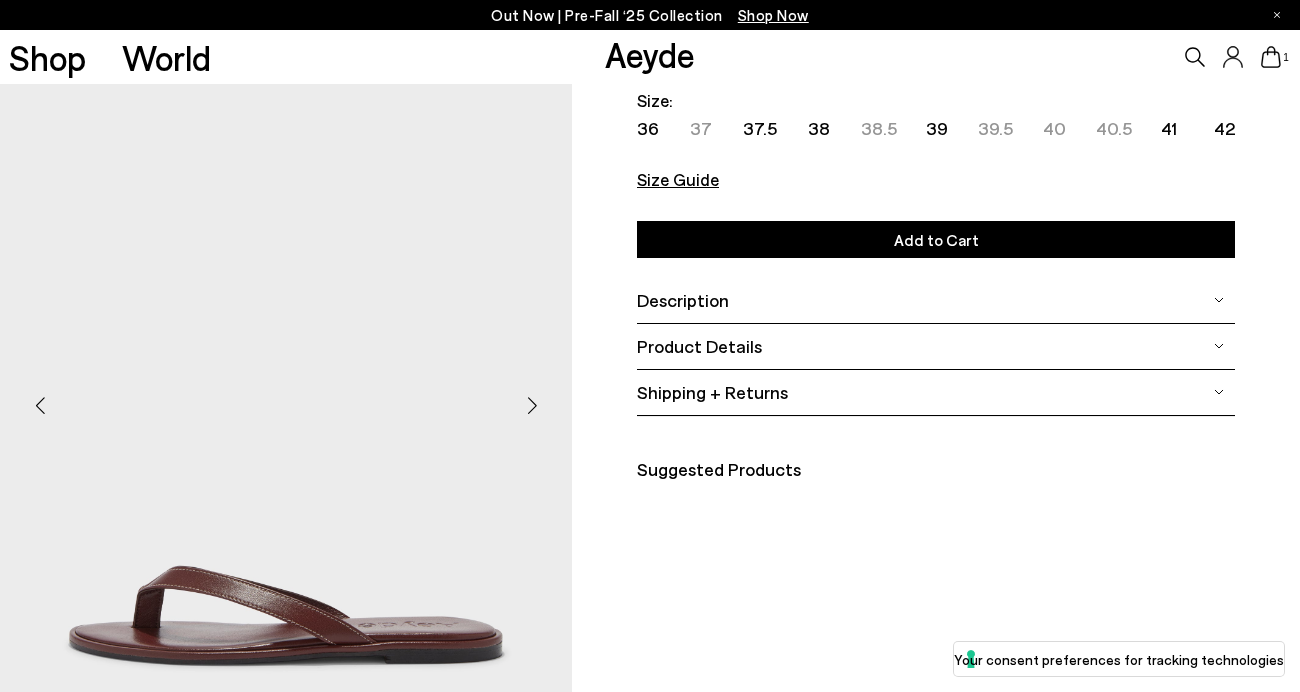 scroll, scrollTop: 261, scrollLeft: 0, axis: vertical 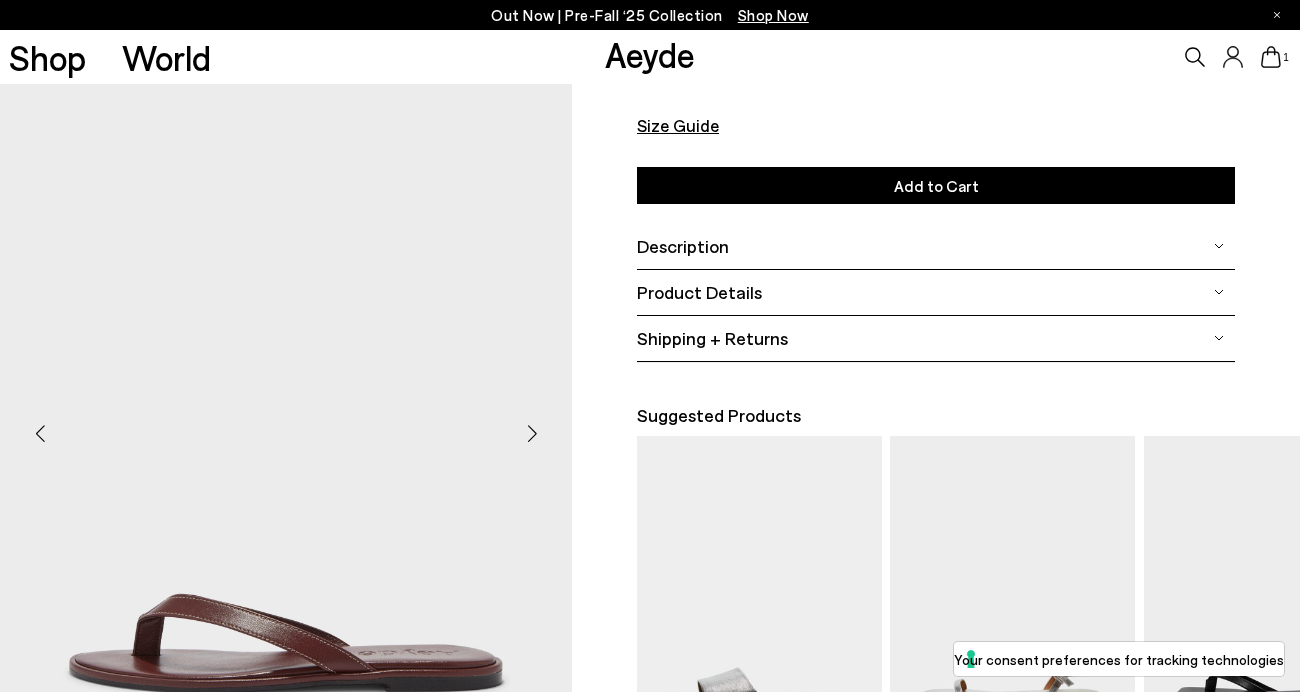 click at bounding box center [532, 433] 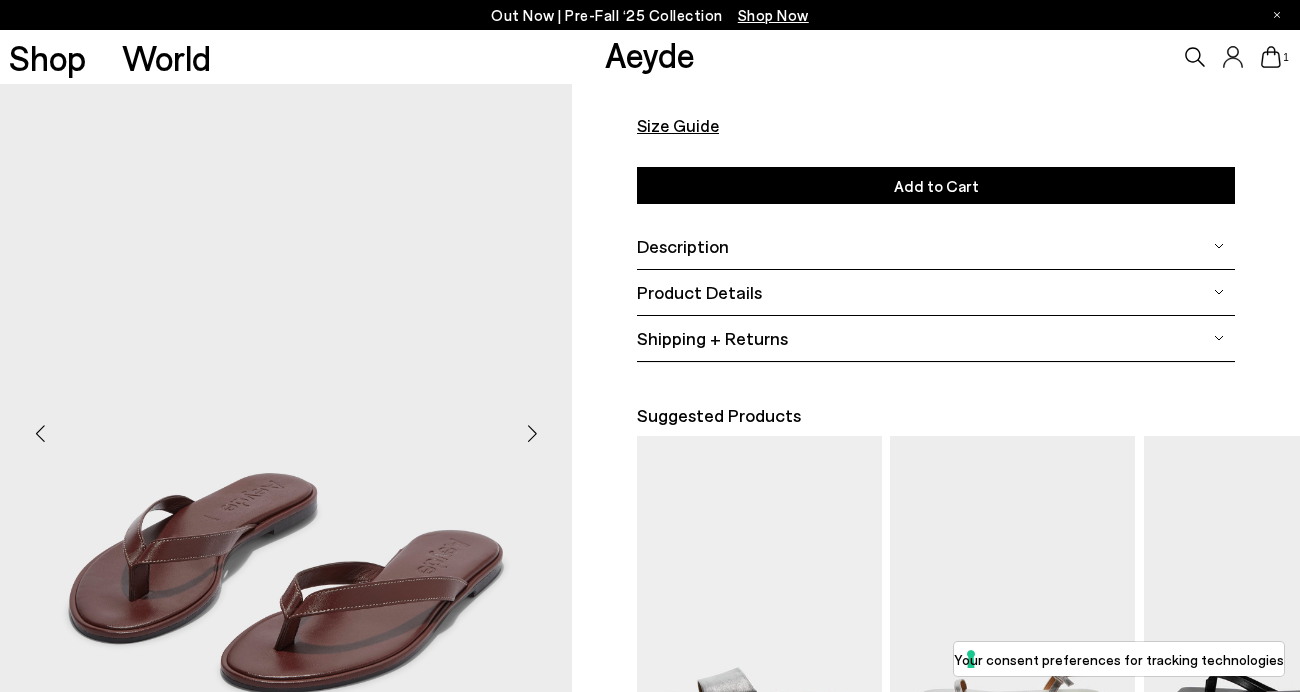 click at bounding box center [532, 433] 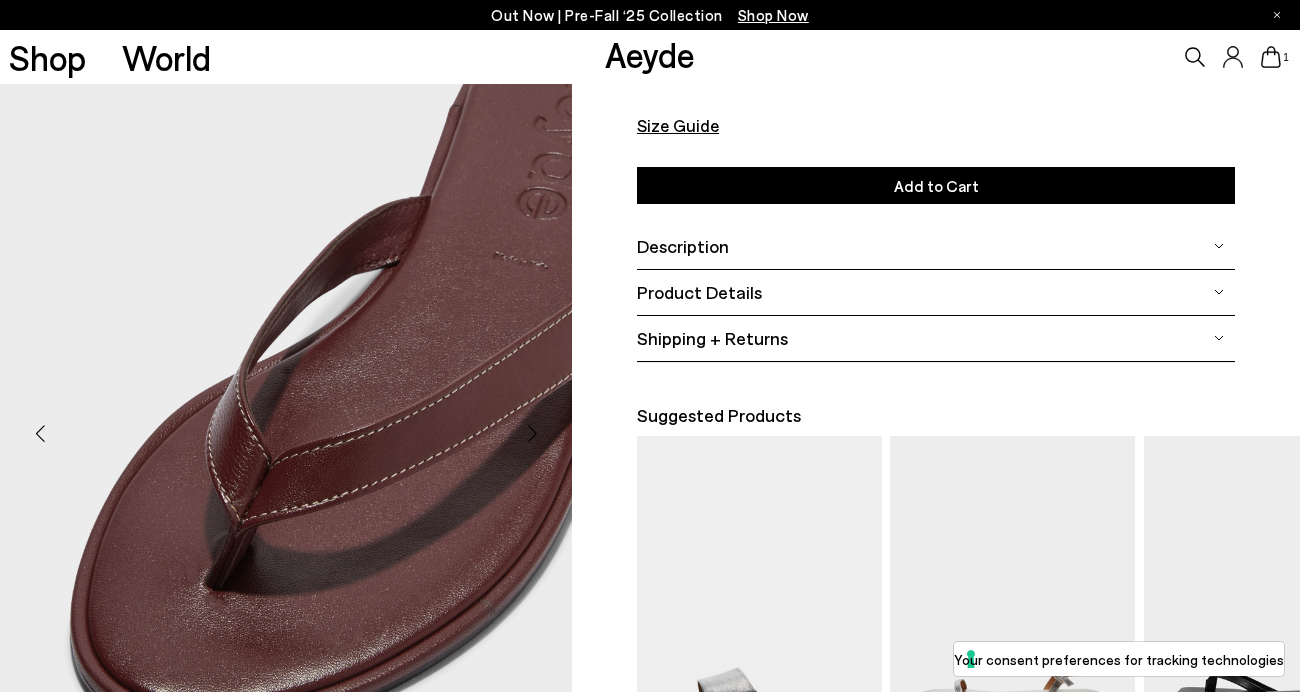 click at bounding box center (532, 433) 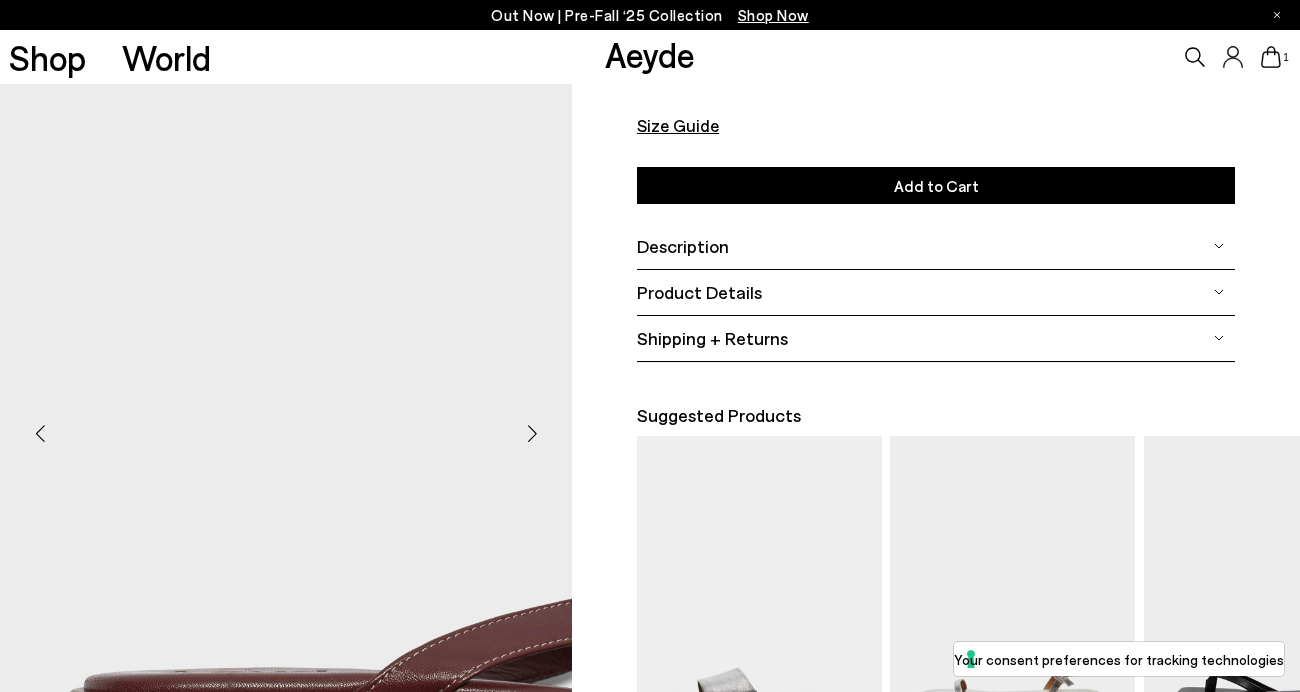 click at bounding box center [532, 433] 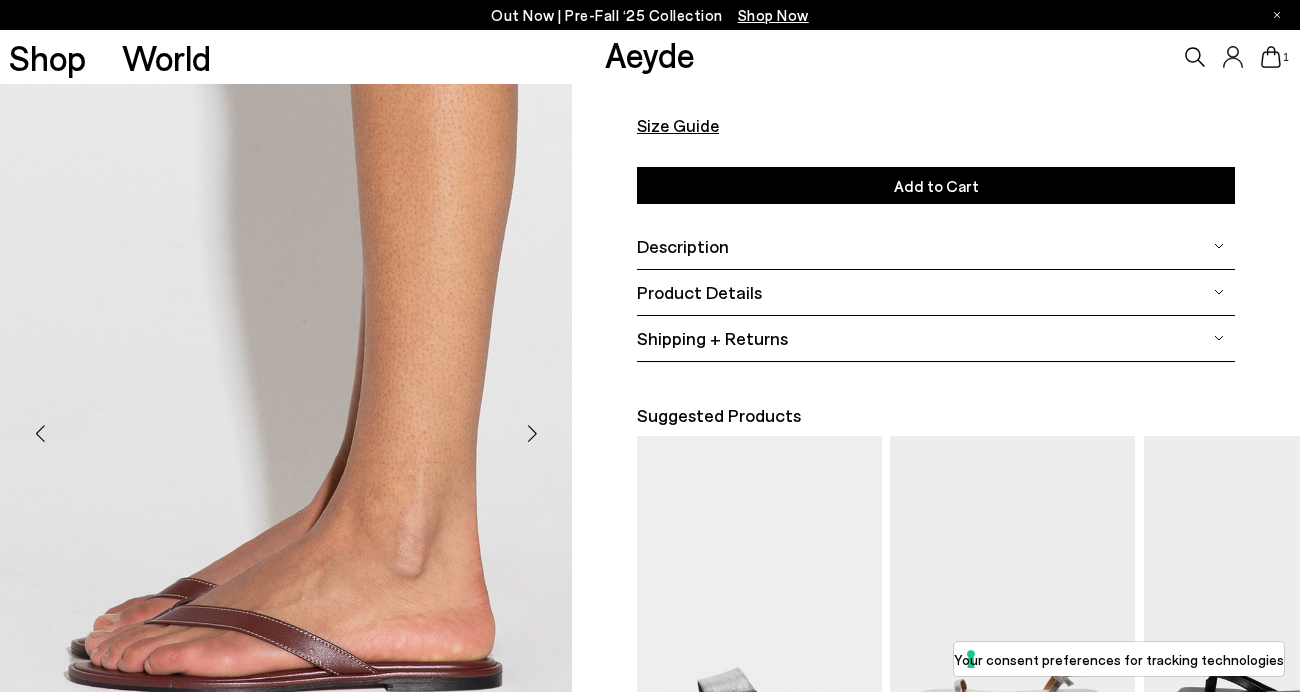 click at bounding box center (532, 433) 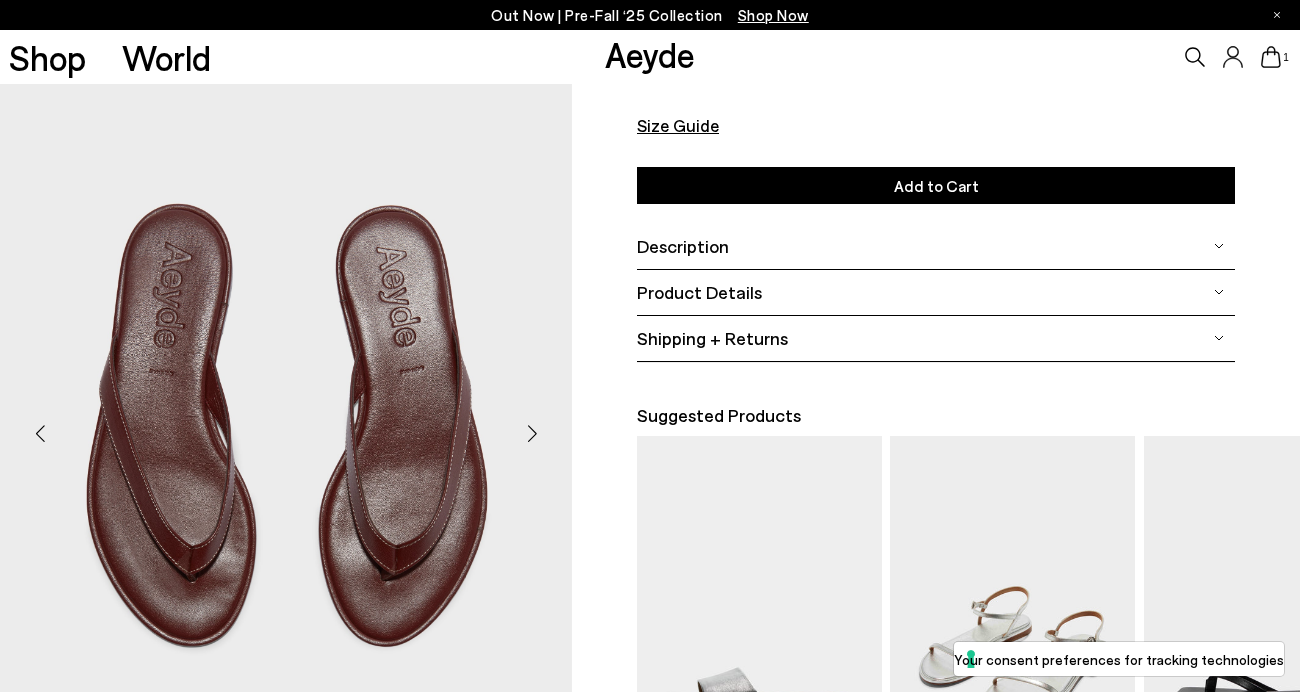 click at bounding box center (1012, 599) 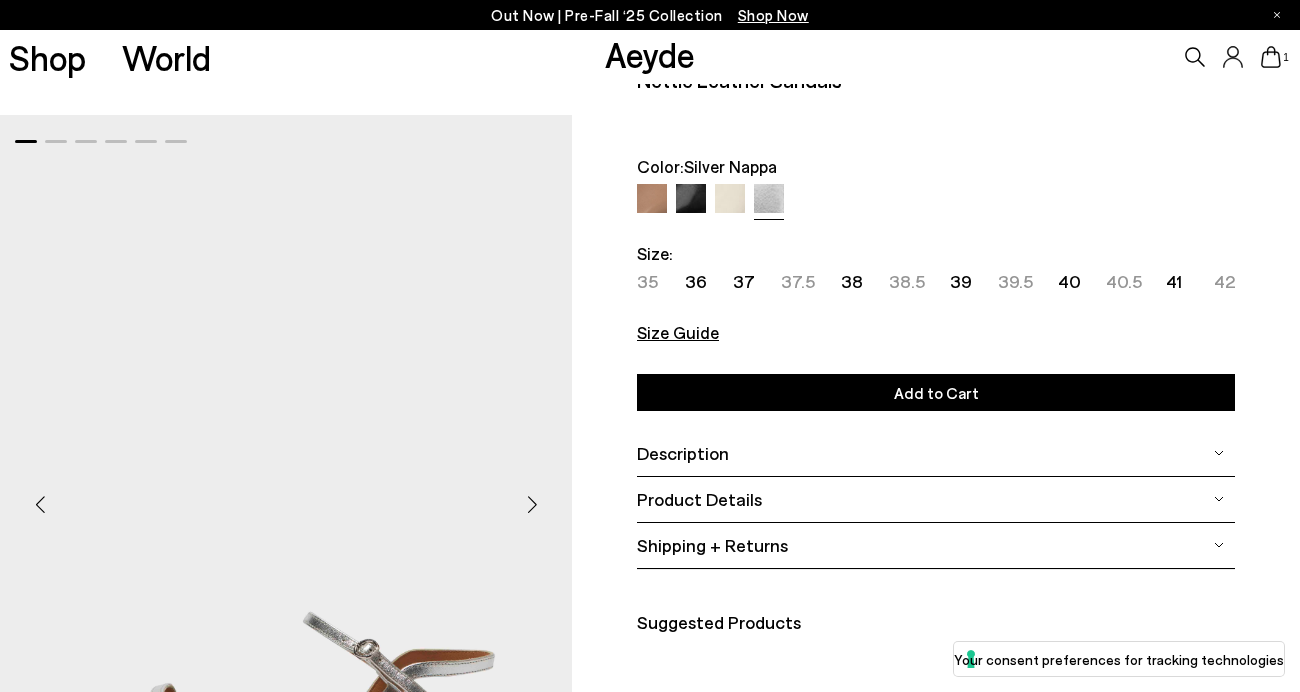 scroll, scrollTop: 0, scrollLeft: 0, axis: both 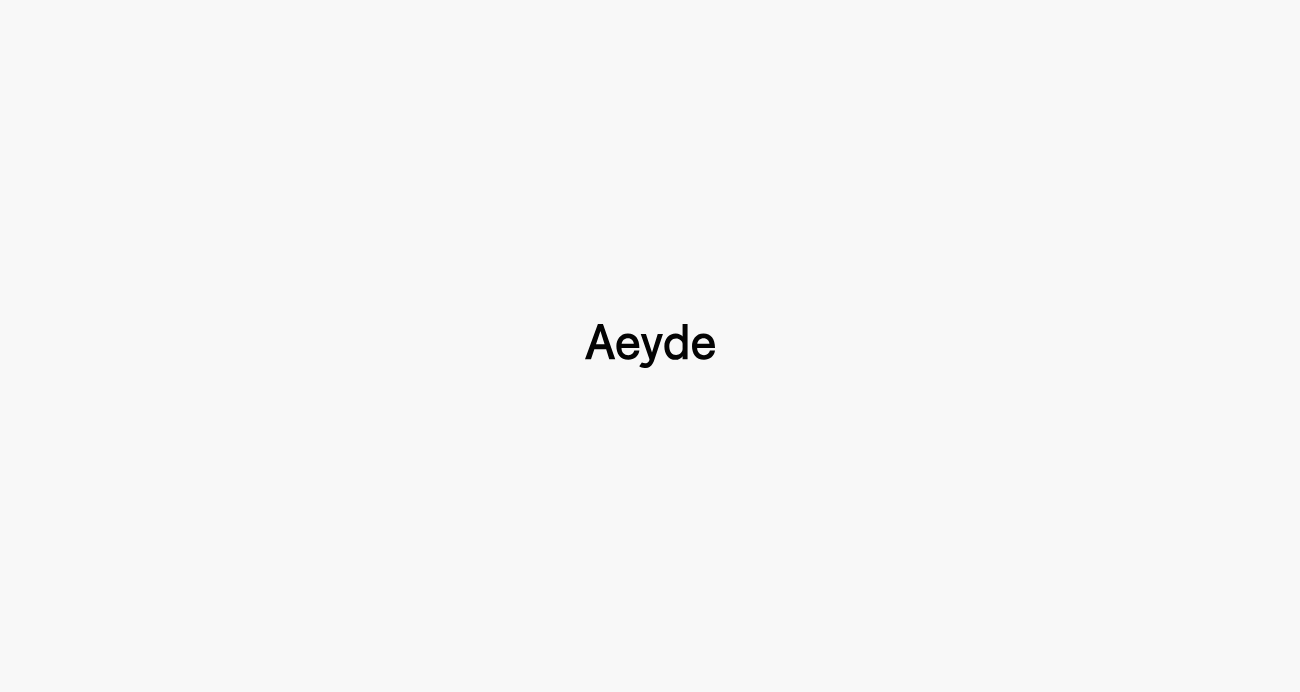 type 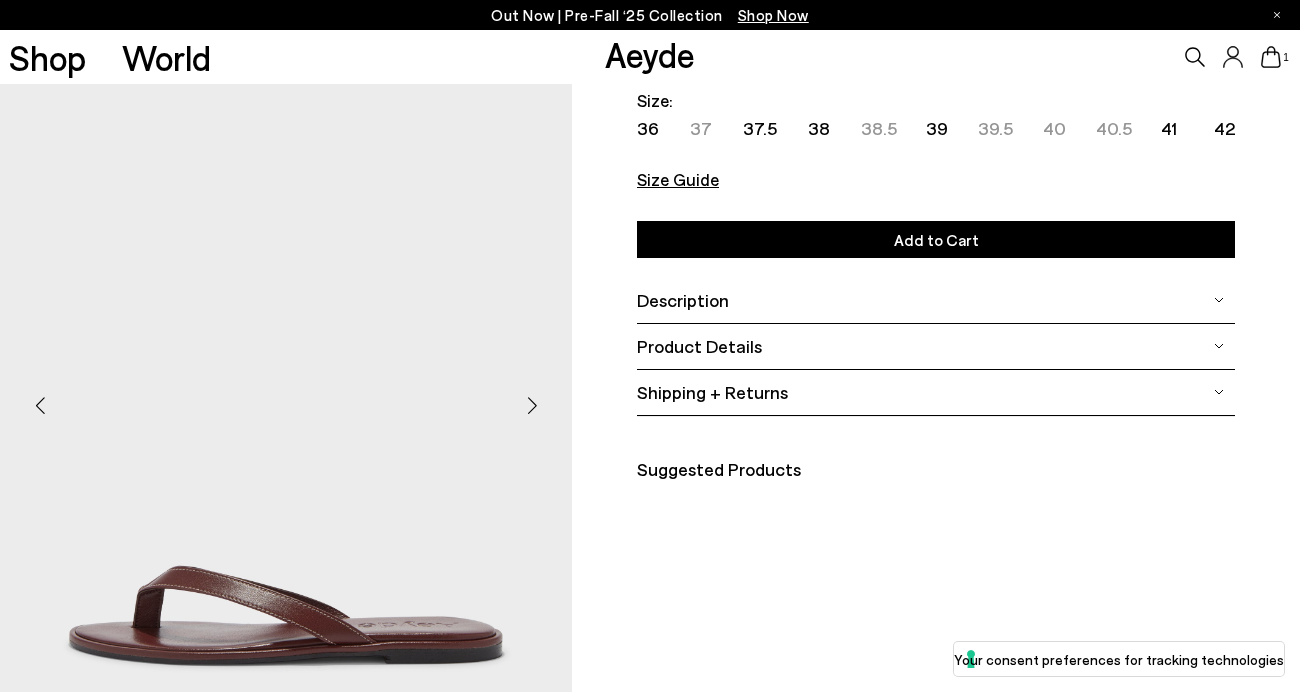 scroll, scrollTop: 261, scrollLeft: 0, axis: vertical 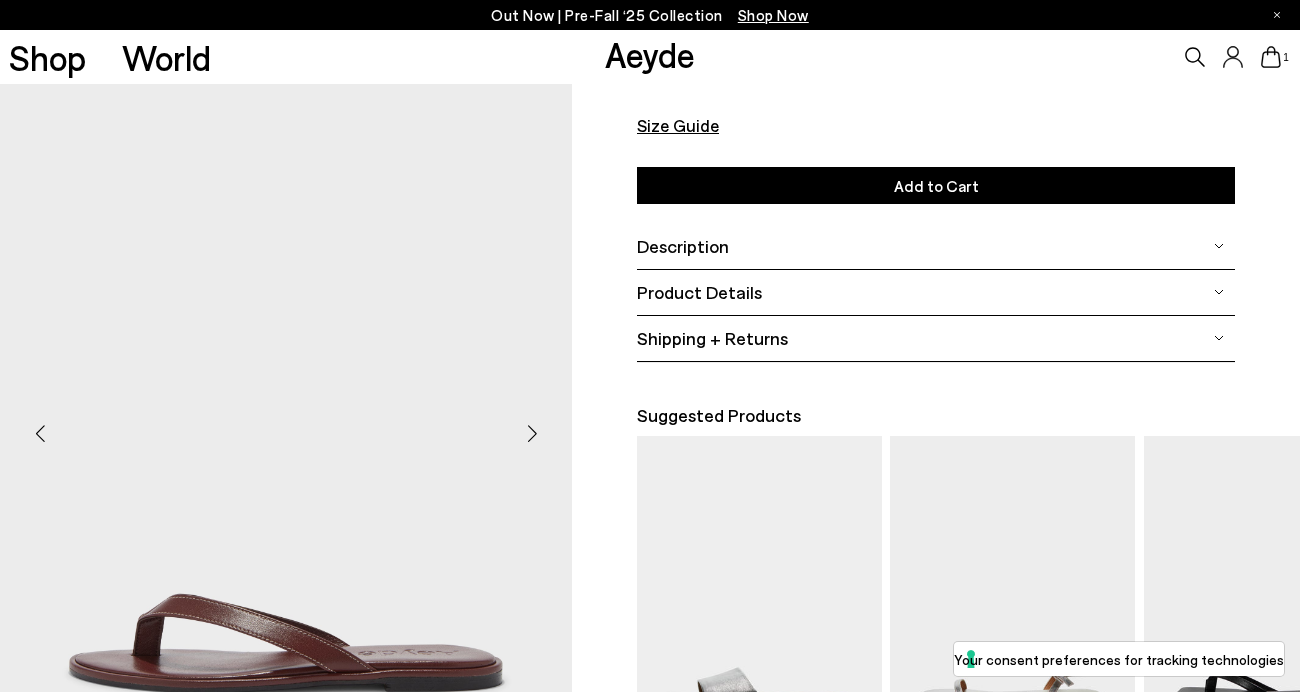 click on "Suggested Products" at bounding box center [968, 415] 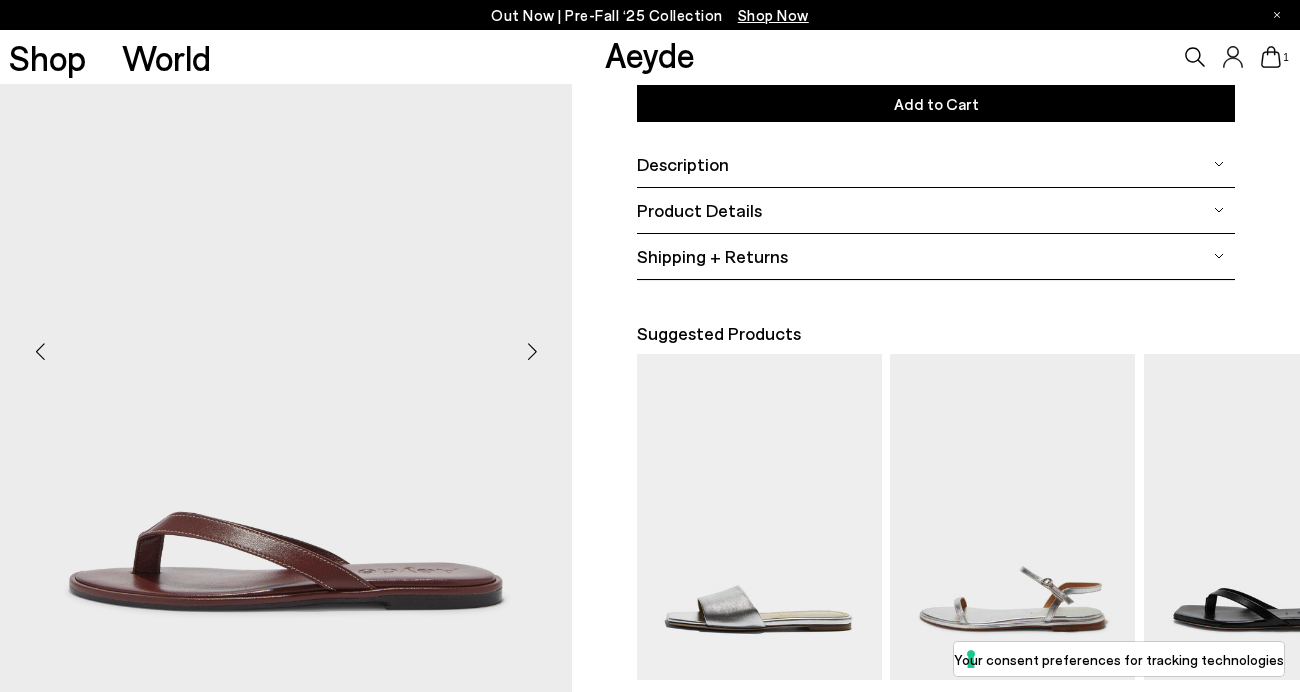 scroll, scrollTop: 381, scrollLeft: 0, axis: vertical 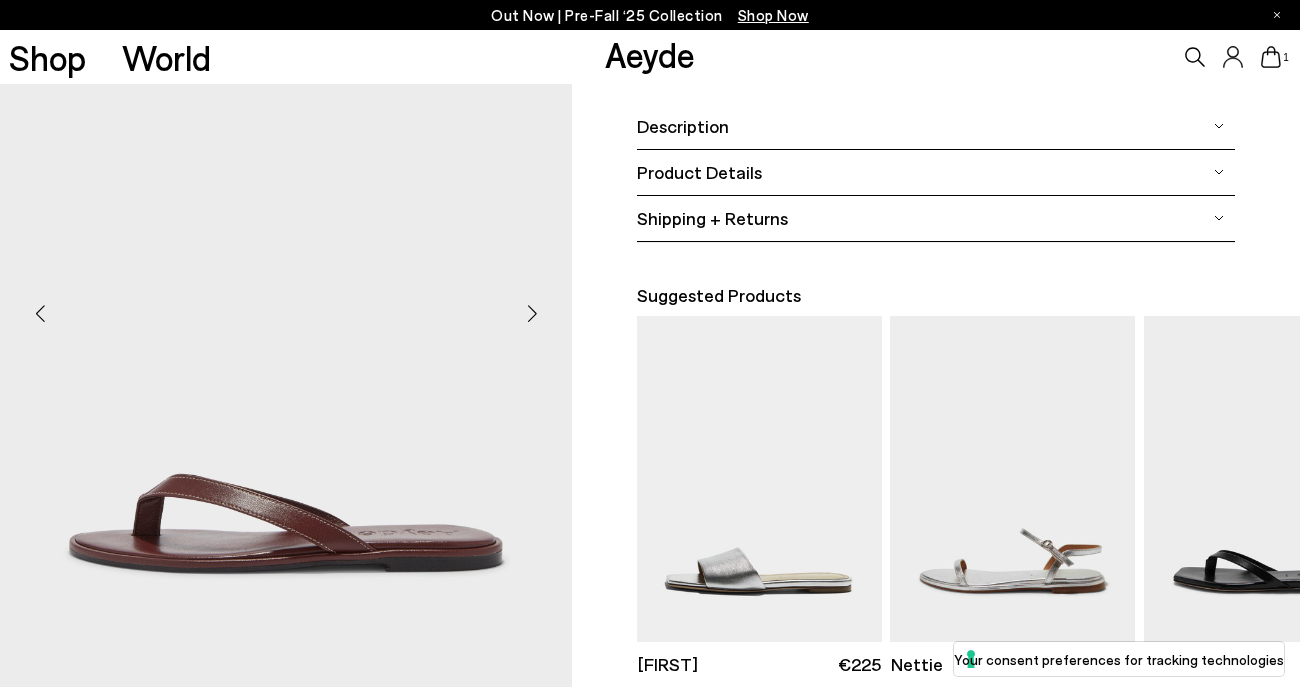 click at bounding box center [532, 313] 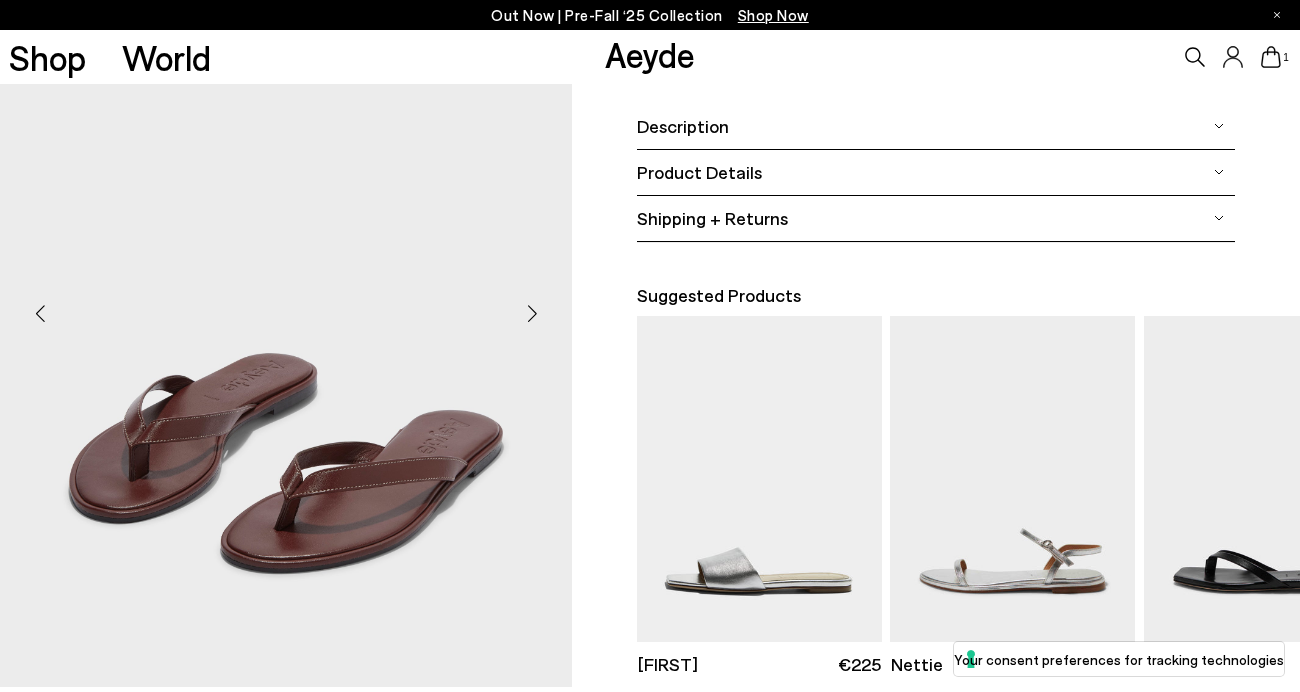 click at bounding box center [532, 313] 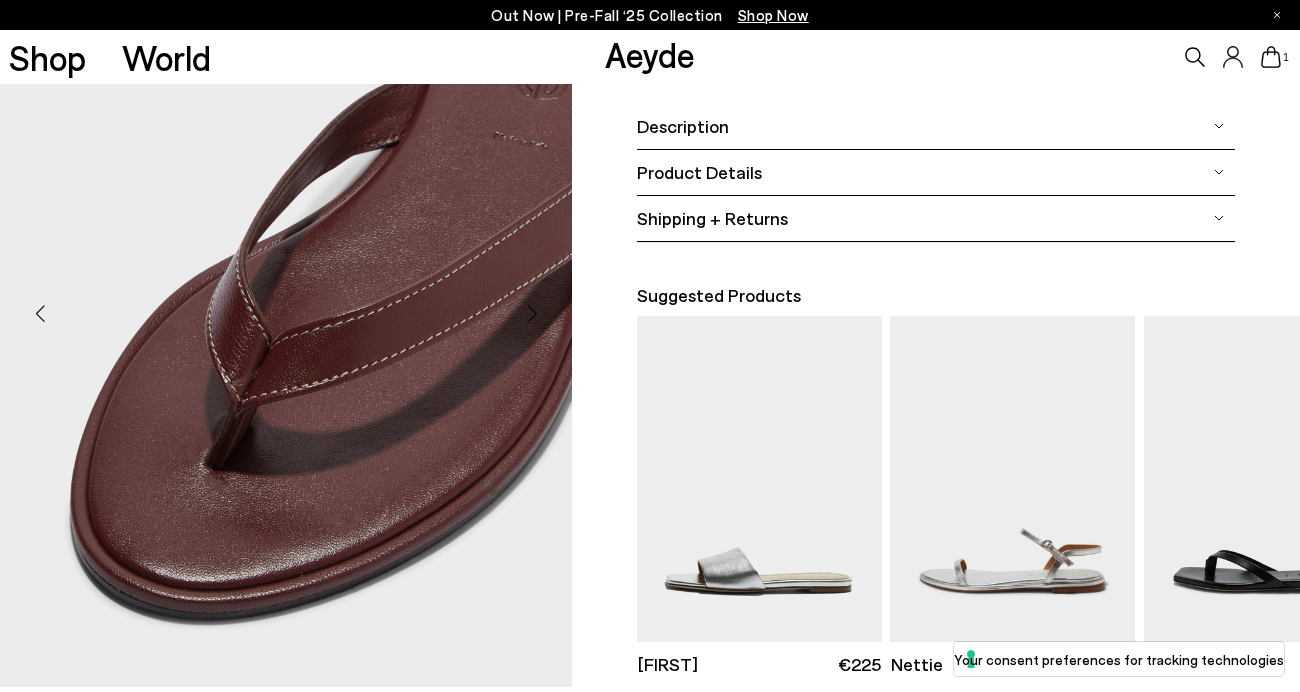 click at bounding box center [532, 313] 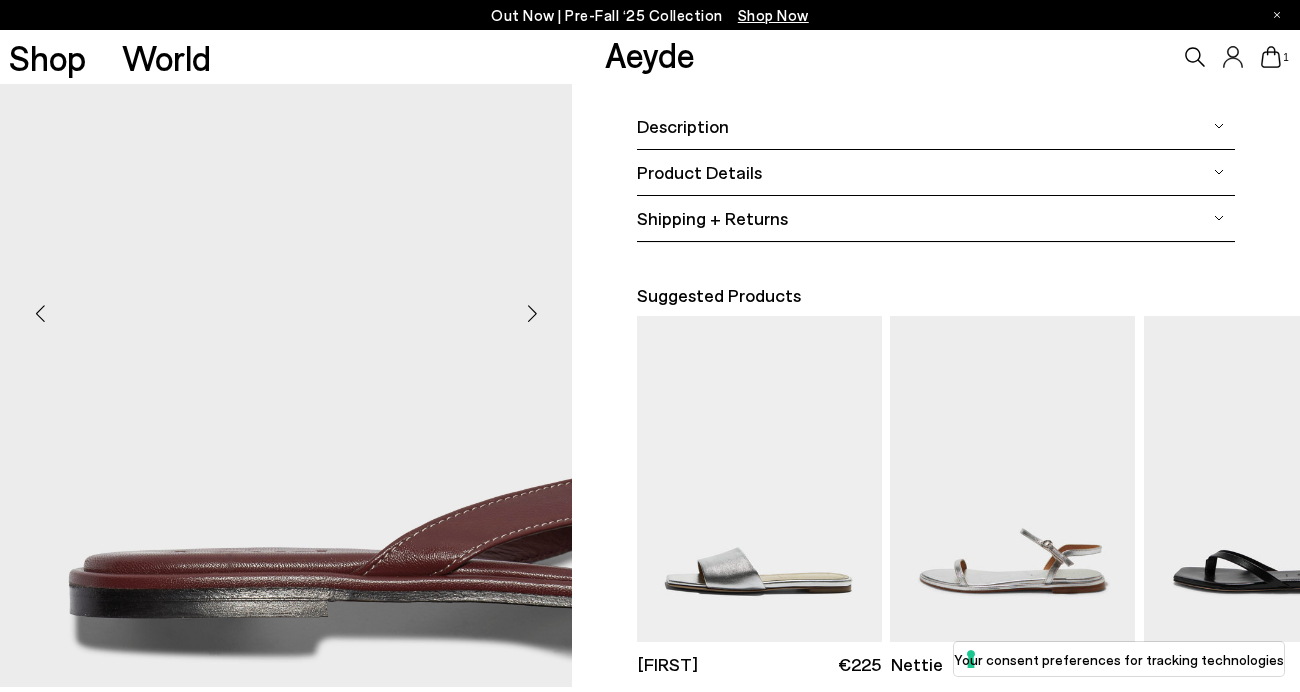 click at bounding box center [532, 313] 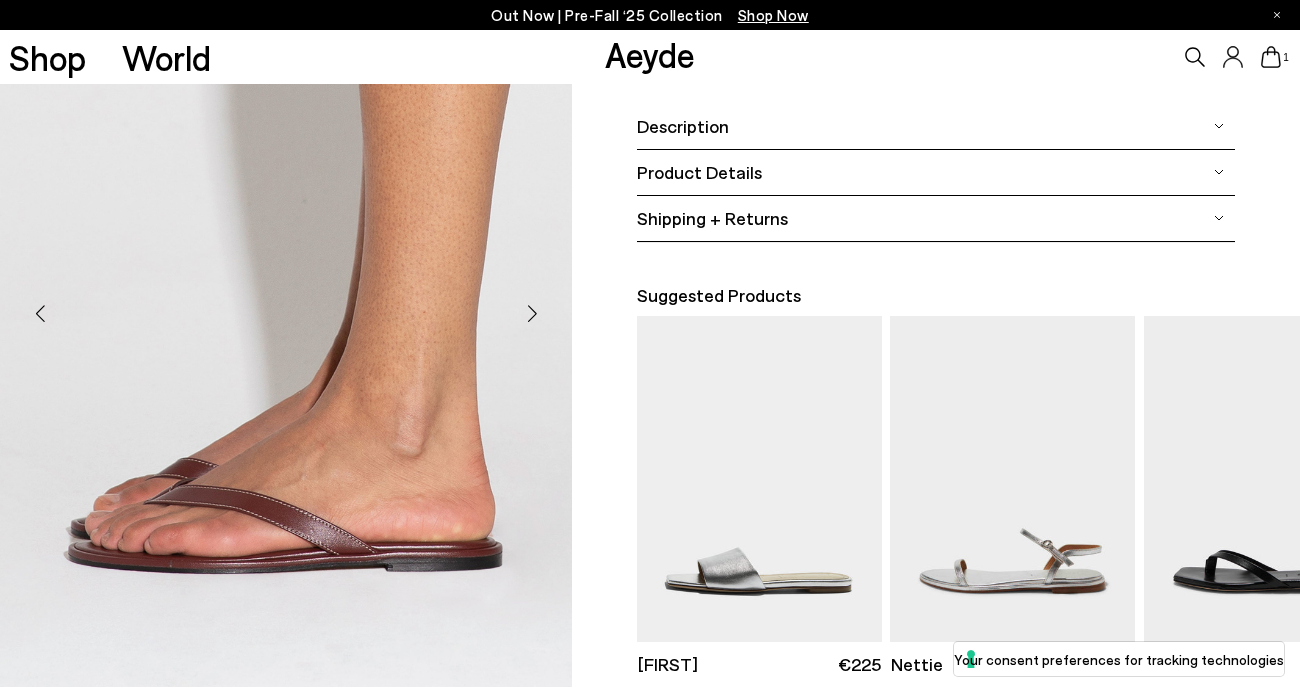 click at bounding box center [532, 313] 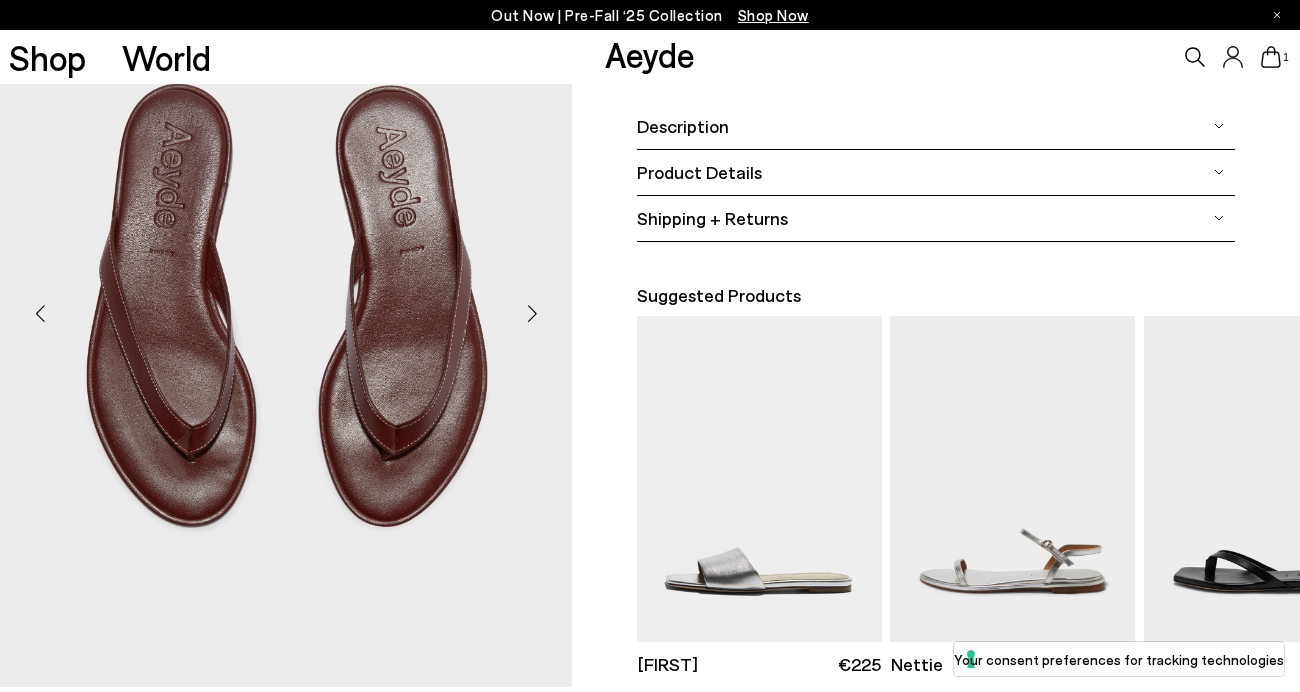 click at bounding box center [532, 313] 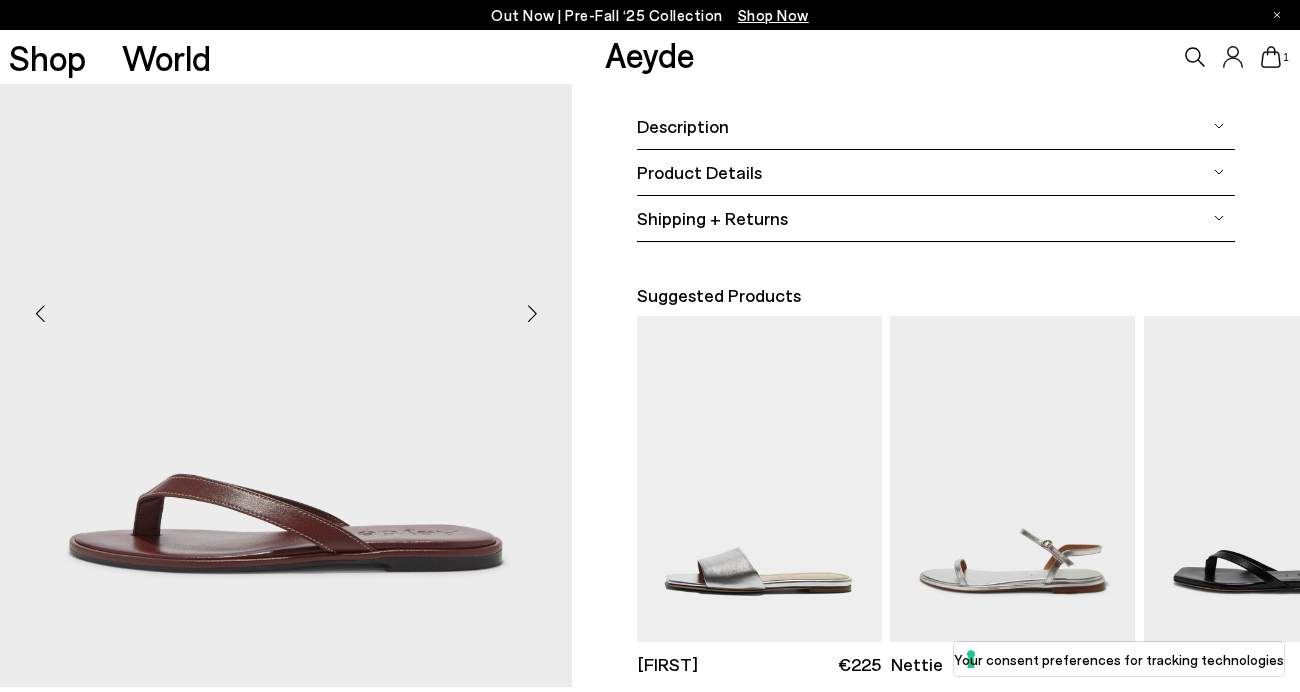 click at bounding box center (532, 313) 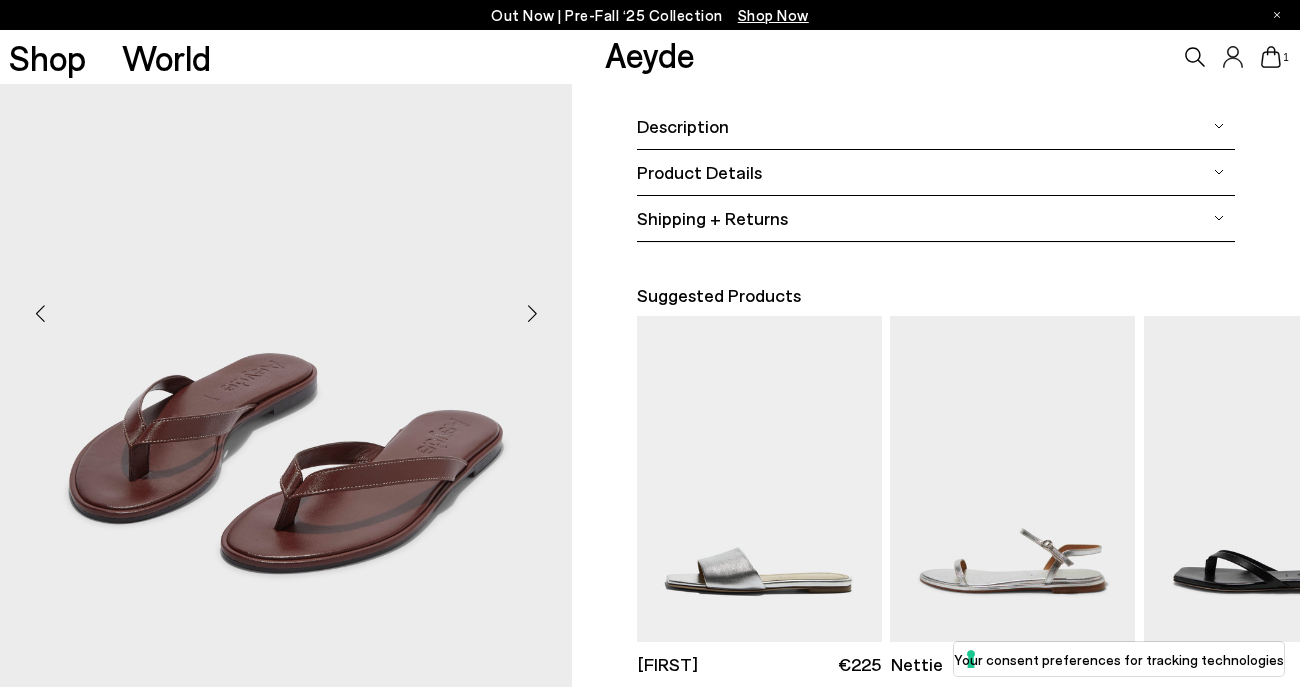 click at bounding box center (532, 313) 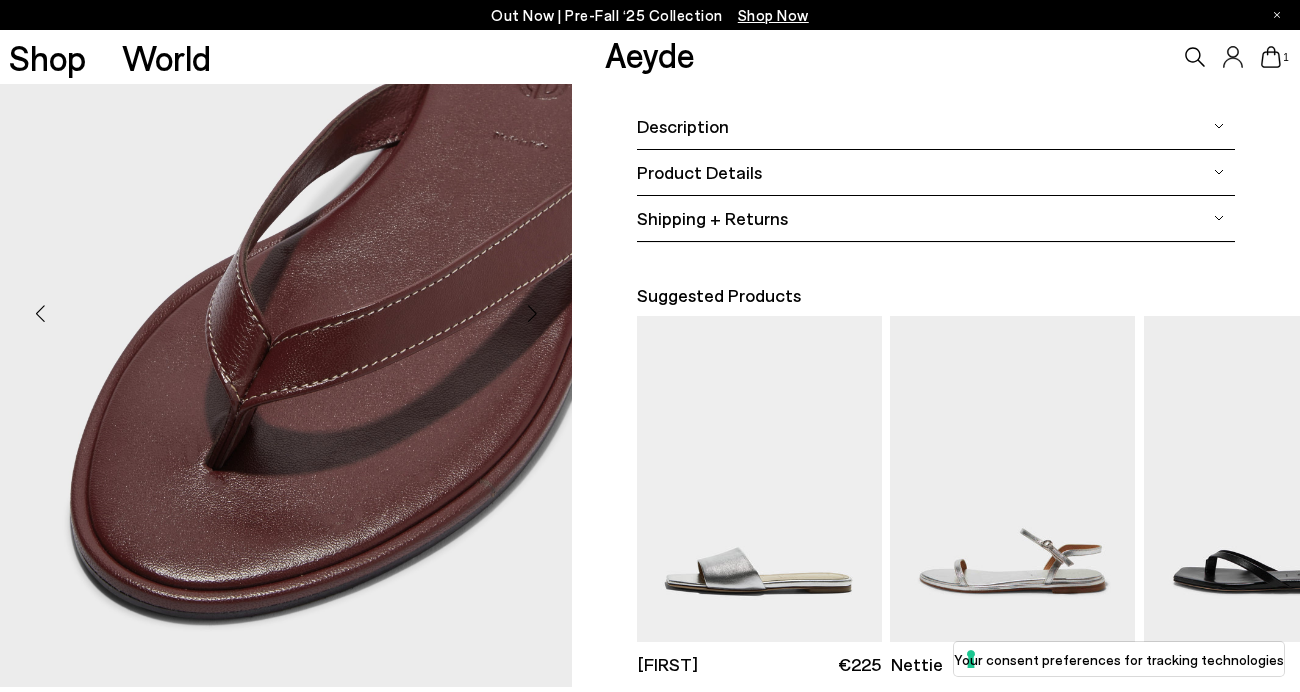 click at bounding box center [532, 313] 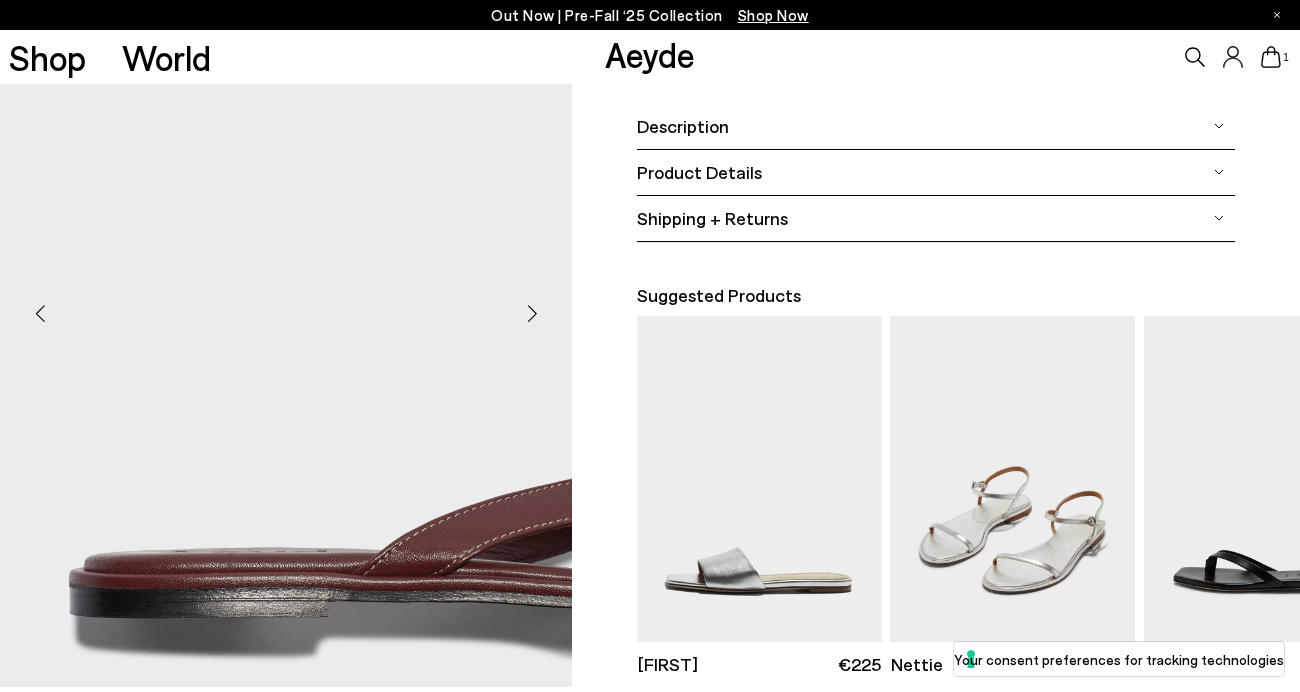 click at bounding box center [1012, 479] 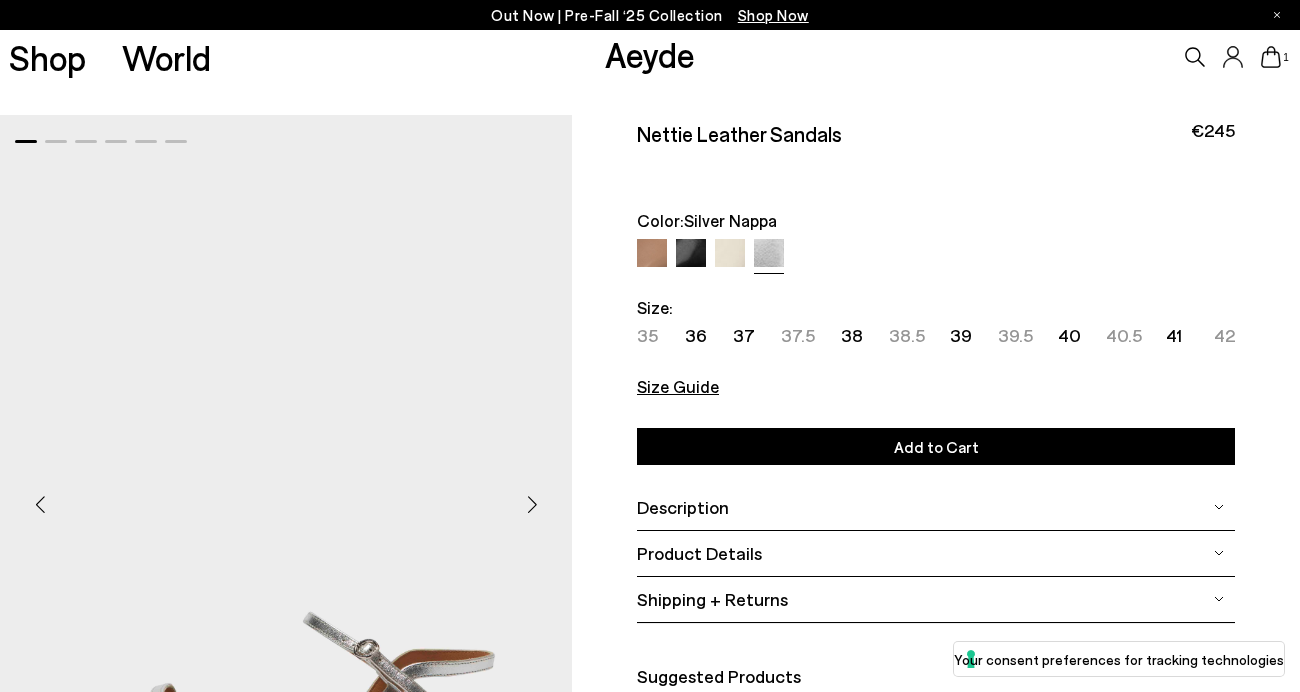 scroll, scrollTop: 0, scrollLeft: 0, axis: both 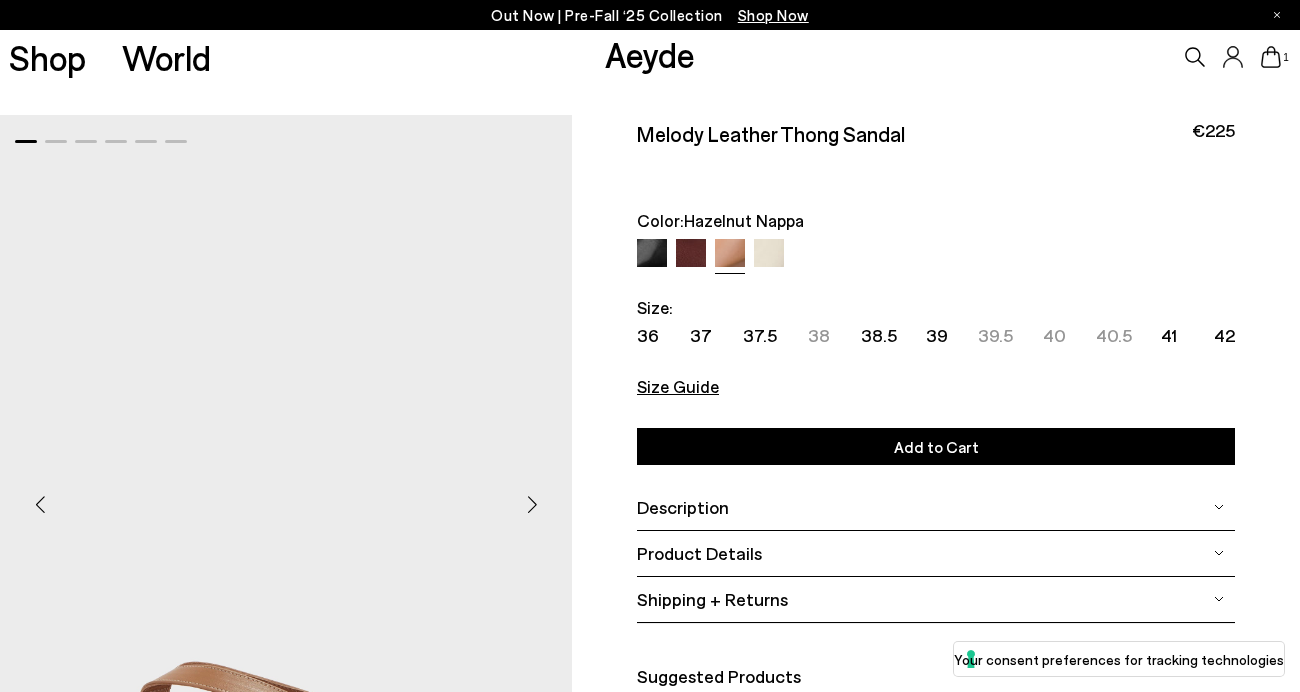 click at bounding box center [691, 254] 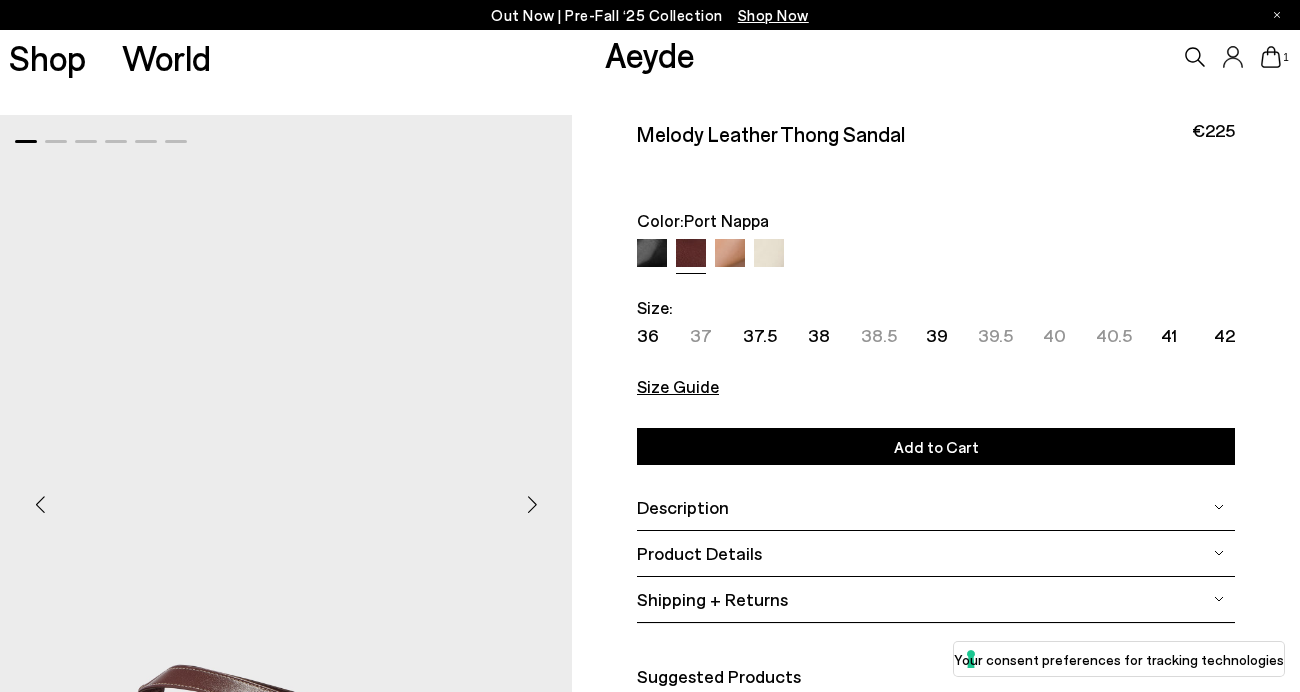 scroll, scrollTop: 0, scrollLeft: 0, axis: both 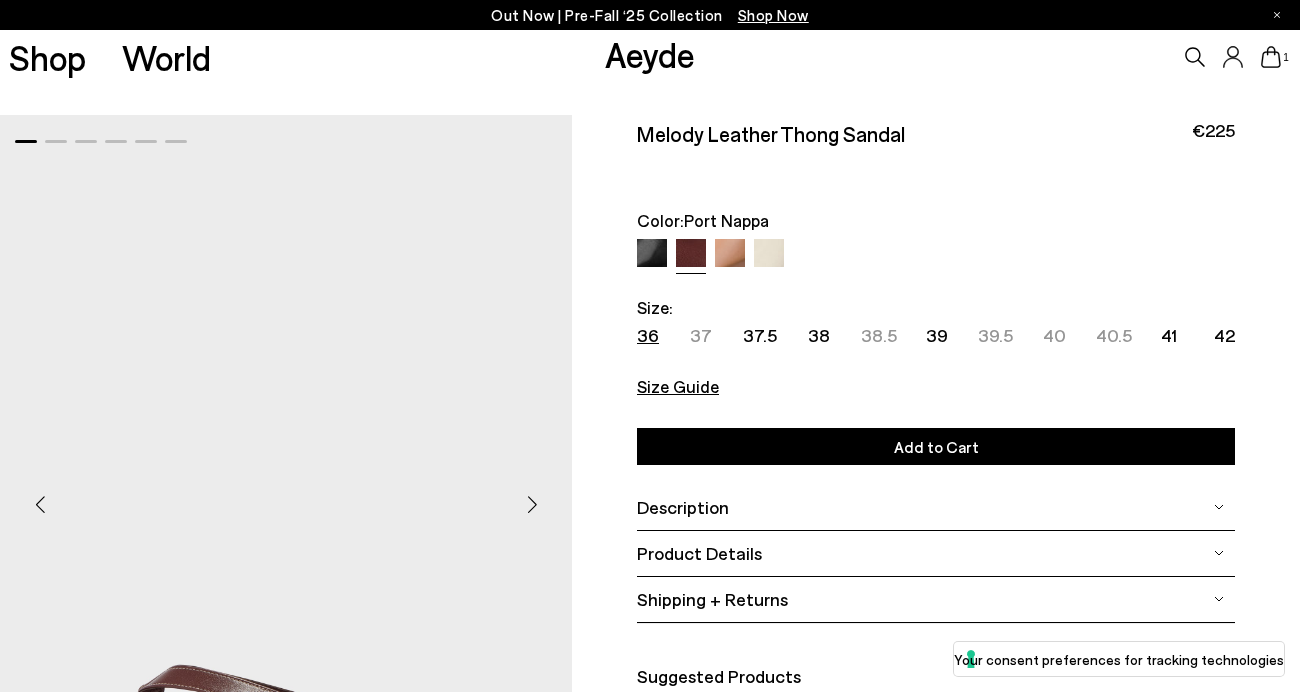 click on "36" at bounding box center [648, 335] 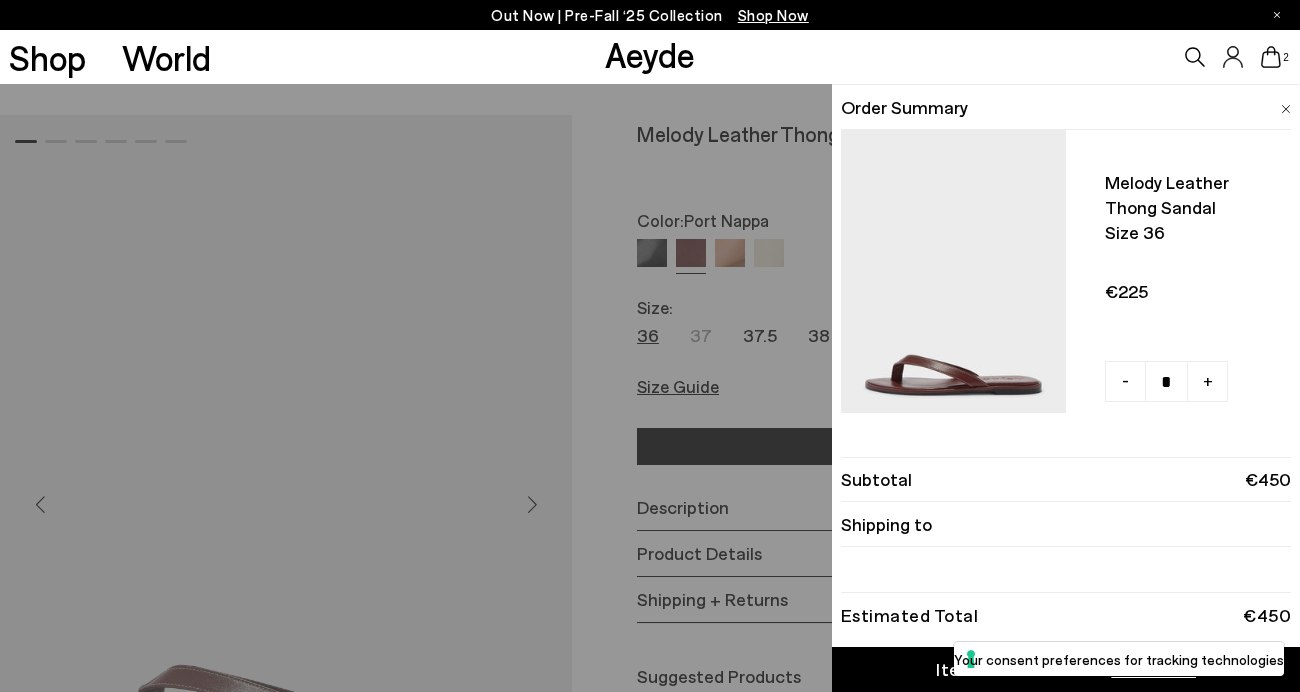 type 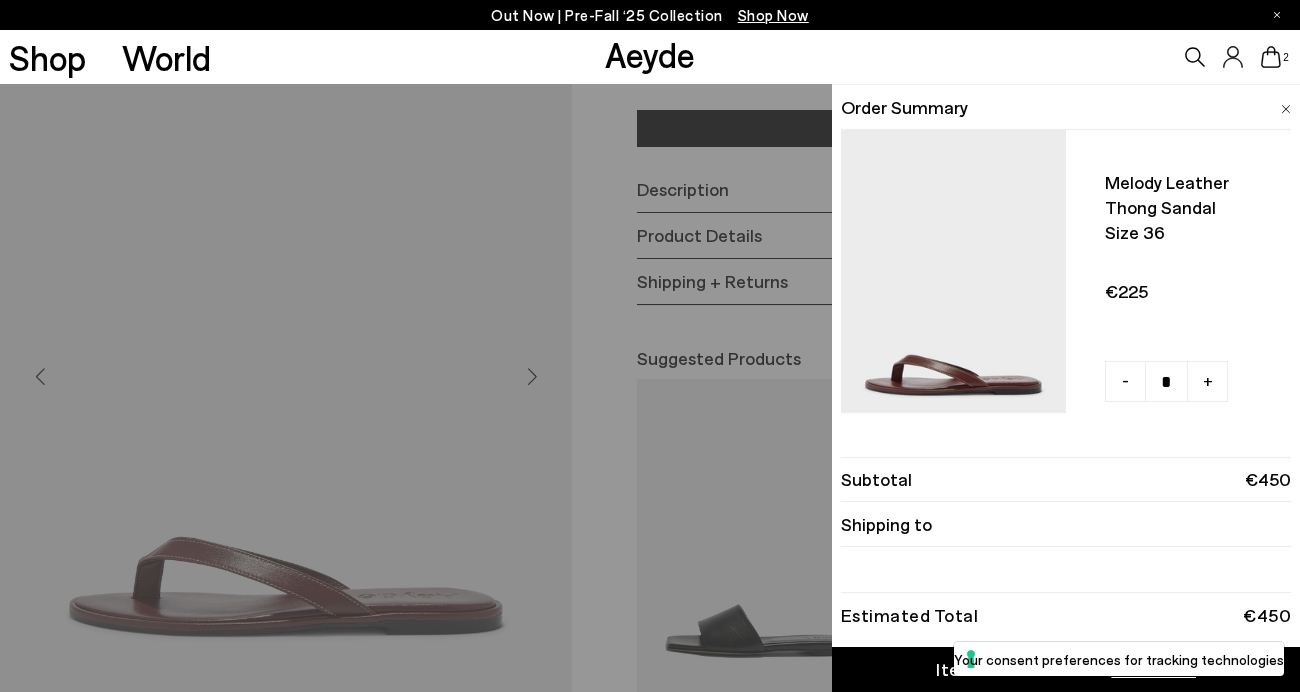 scroll, scrollTop: 320, scrollLeft: 0, axis: vertical 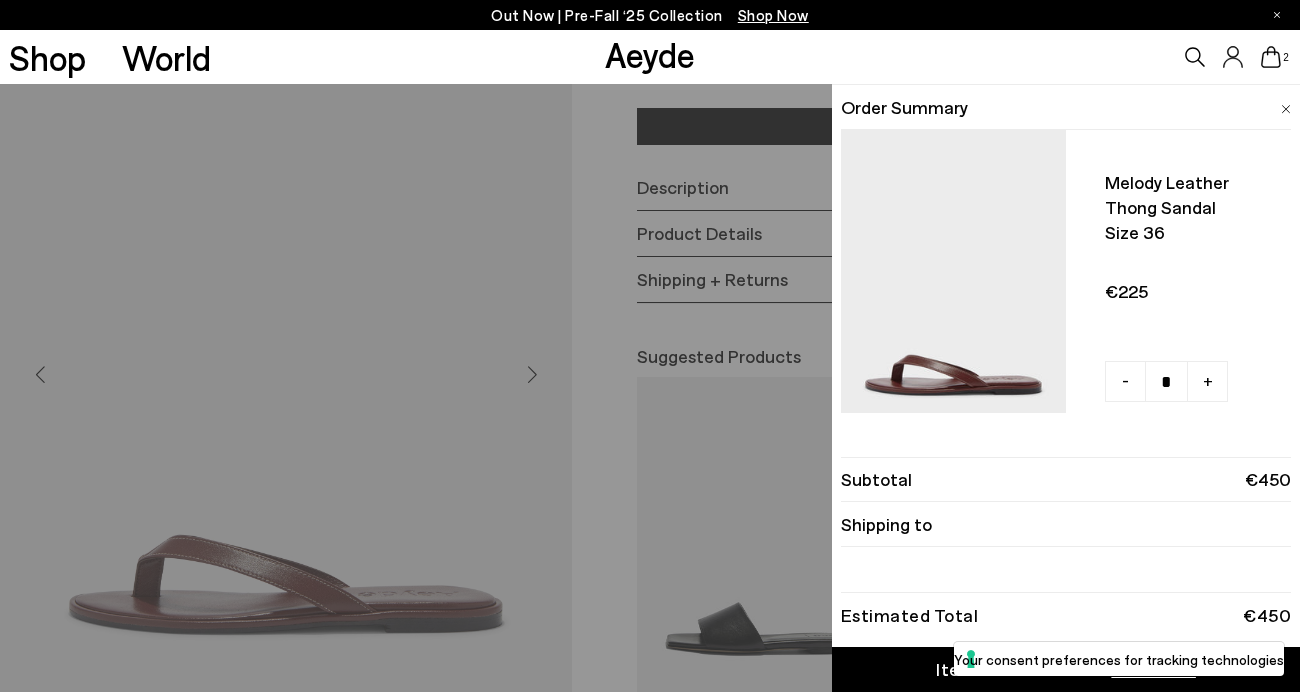 click on "Subtotal  €450" at bounding box center [1066, 479] 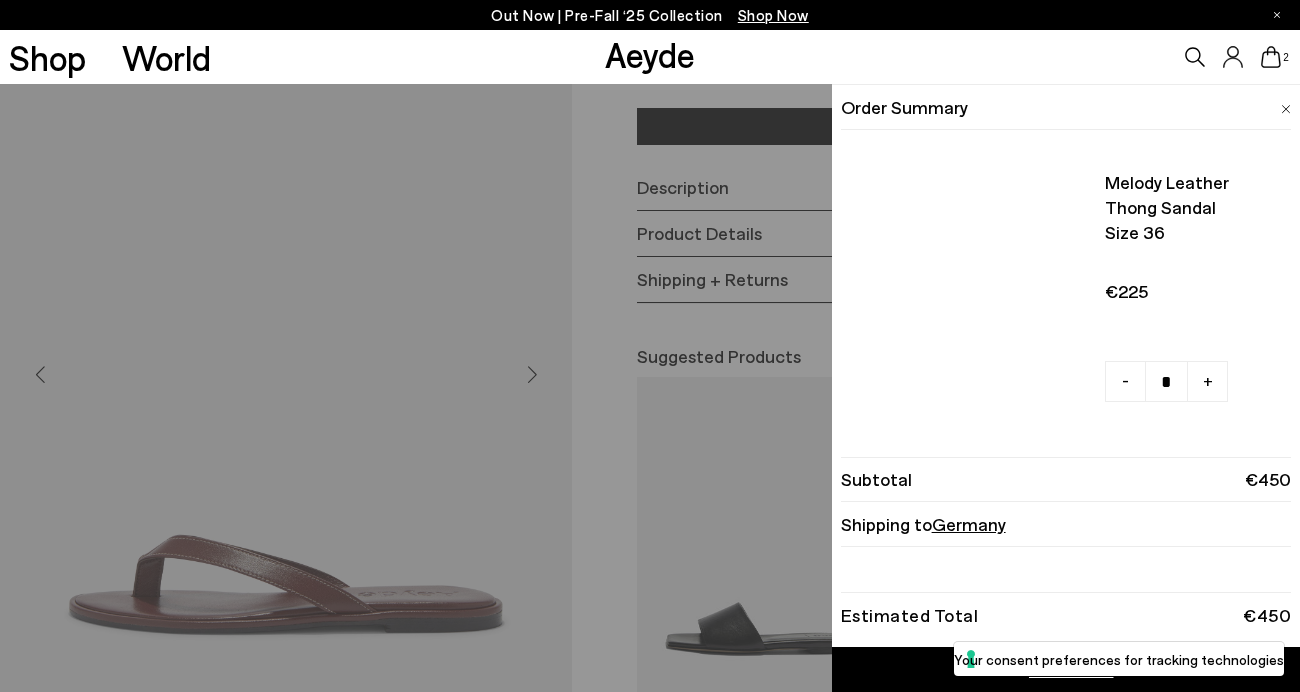 click 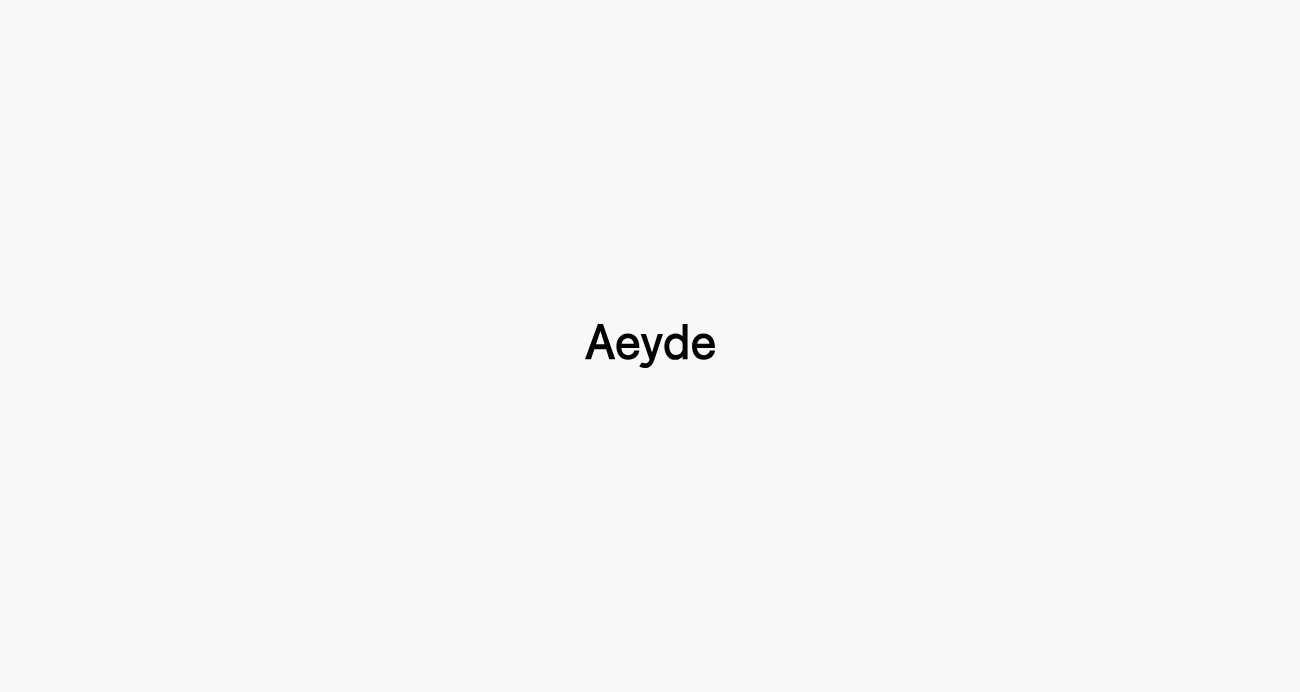 type 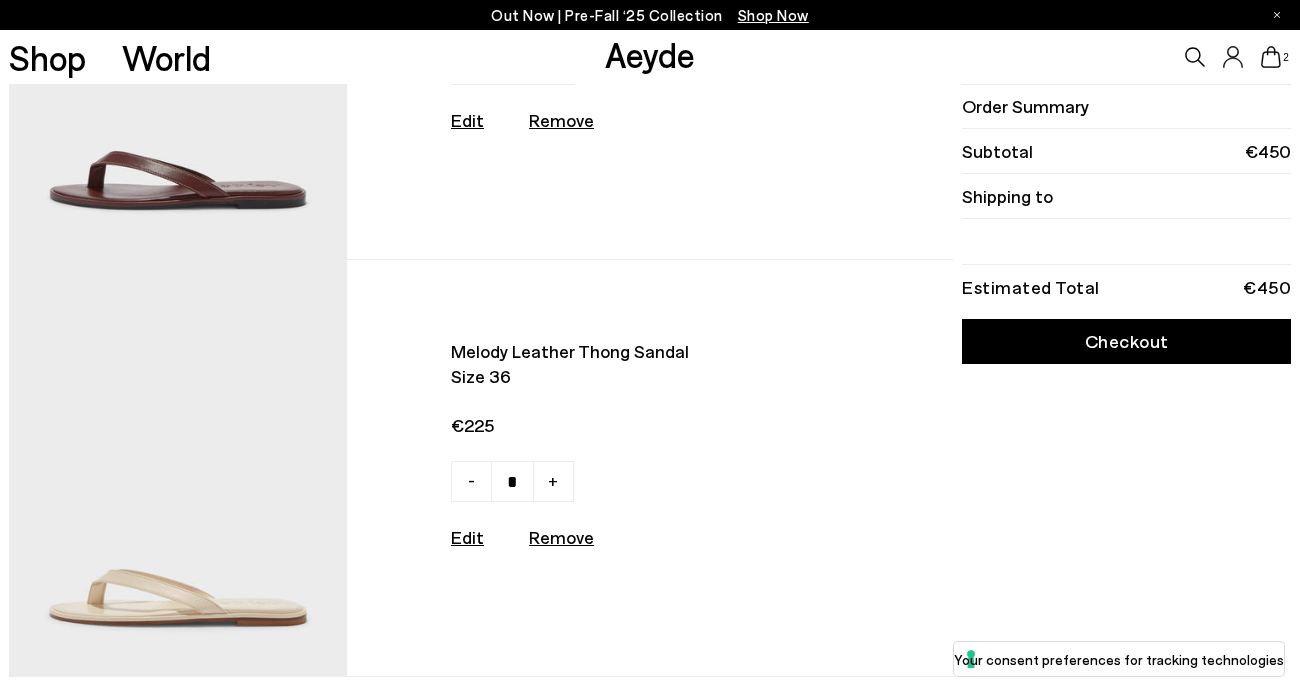 scroll, scrollTop: 240, scrollLeft: 0, axis: vertical 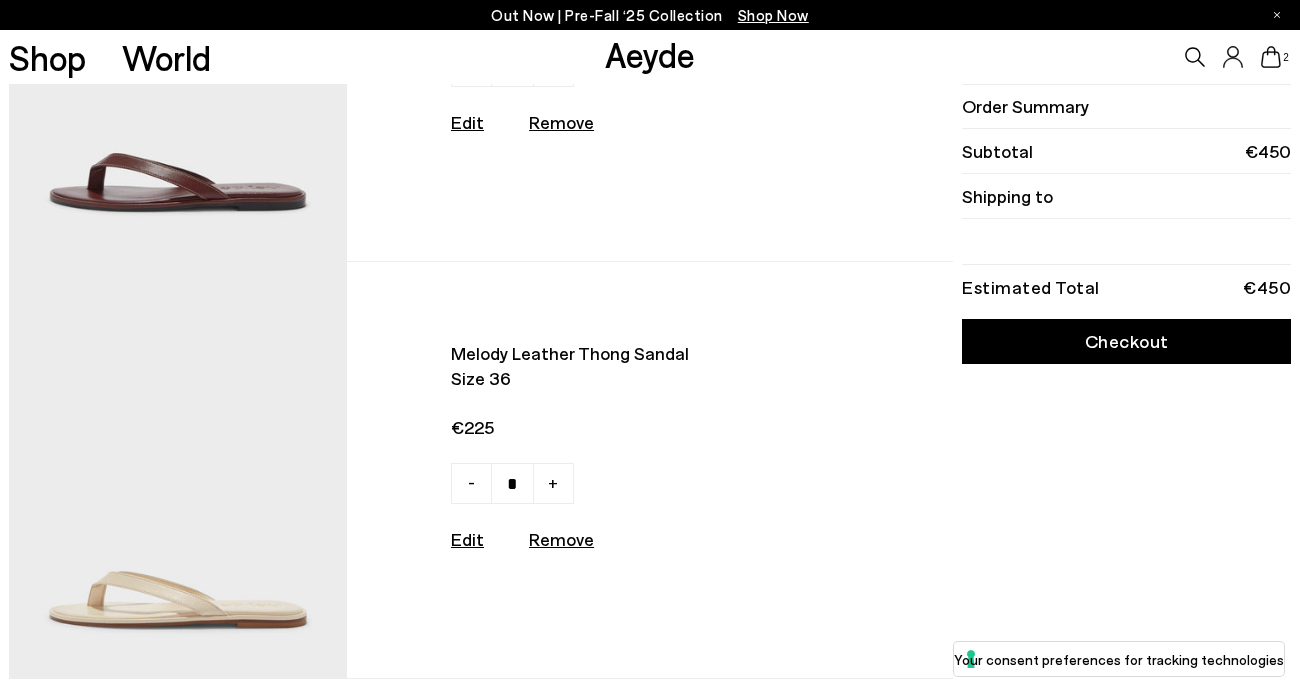 click on "Melody leather thong sandal
Size
36
€225
-
+
No More Available
Edit
Remove" at bounding box center [583, 470] 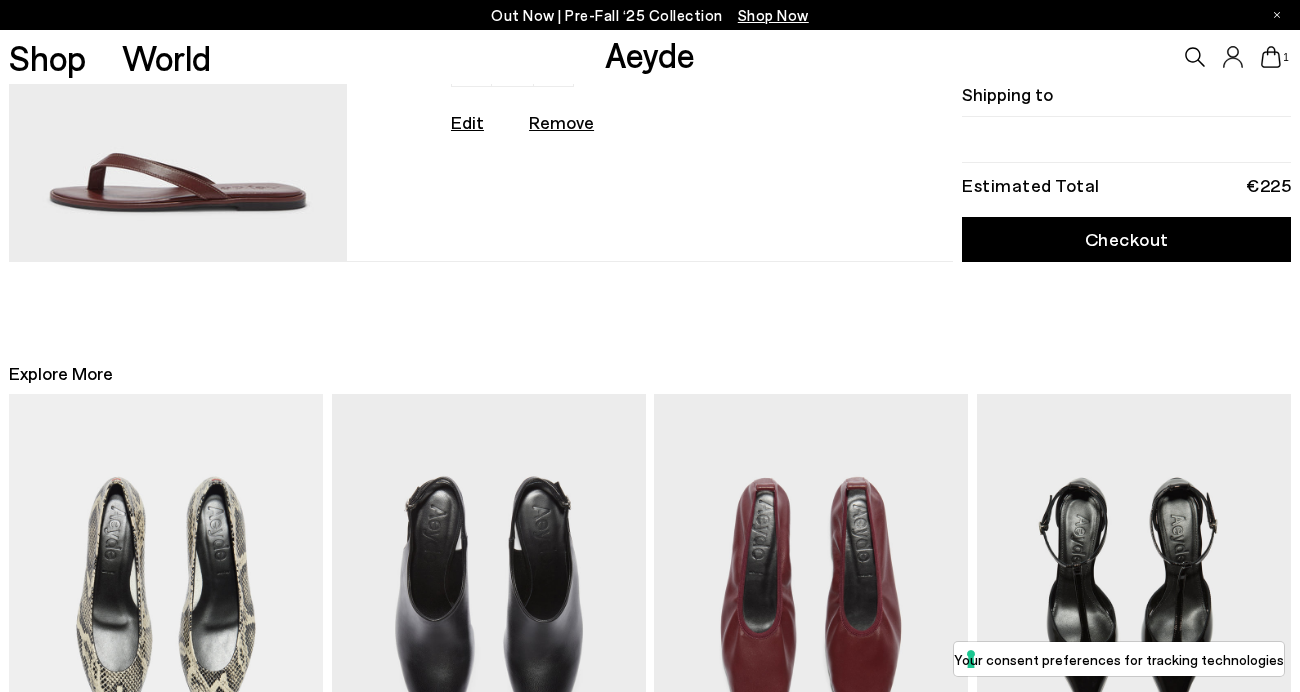 click at bounding box center (178, 53) 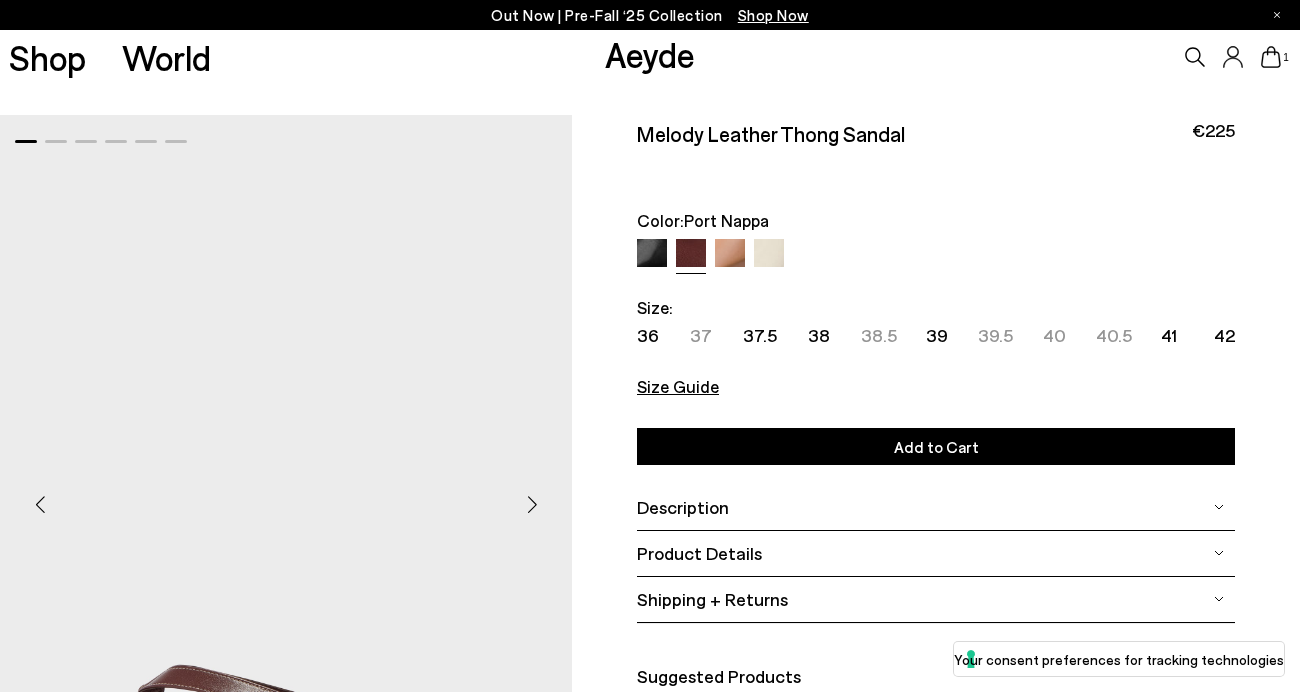 scroll, scrollTop: 0, scrollLeft: 0, axis: both 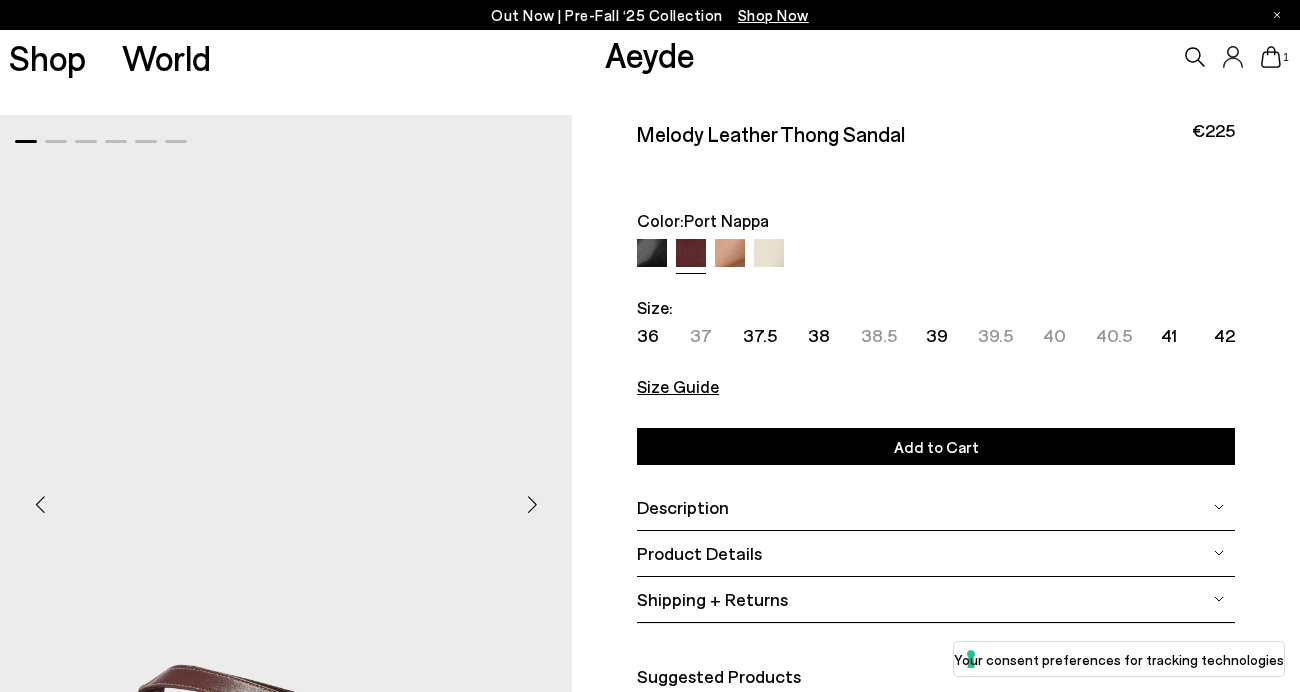 click on "Size Guide
Shoes
Belt
Our shoes come in European sizing. The easiest way to measure your foot is to stand on a sheet of paper, border your foot with a pen and measure the length between your heel and your longest toe. Please reference our size guide below:
EU
UK US ** **" at bounding box center [936, 372] 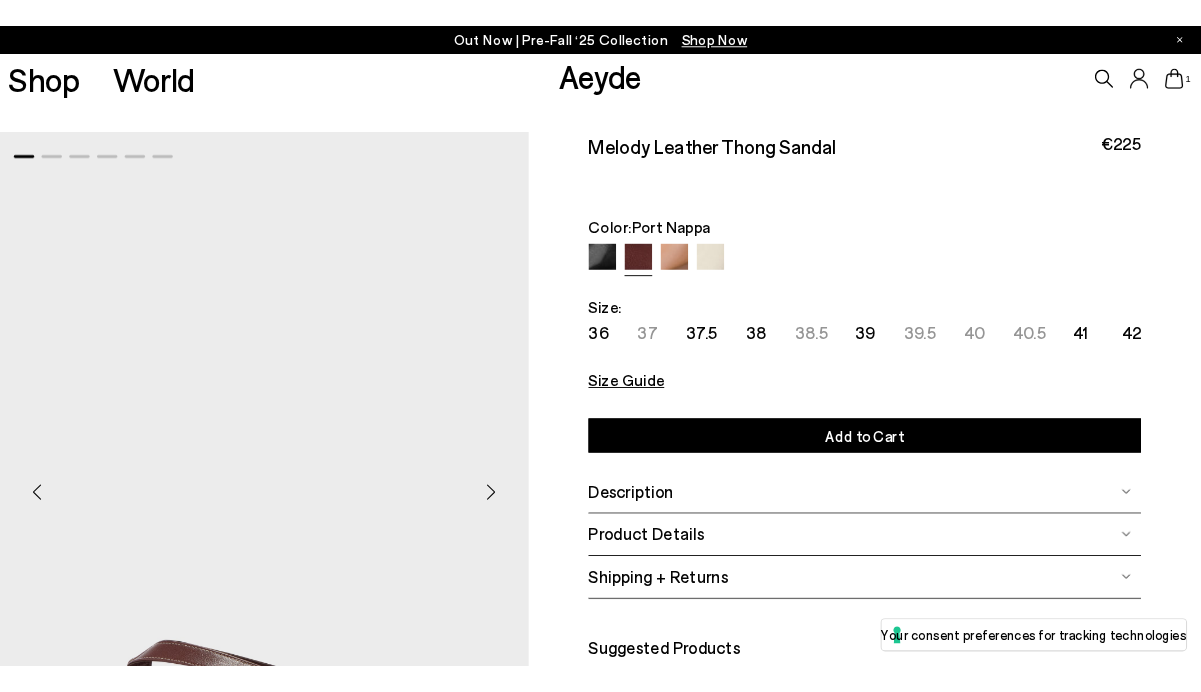 scroll, scrollTop: 0, scrollLeft: 0, axis: both 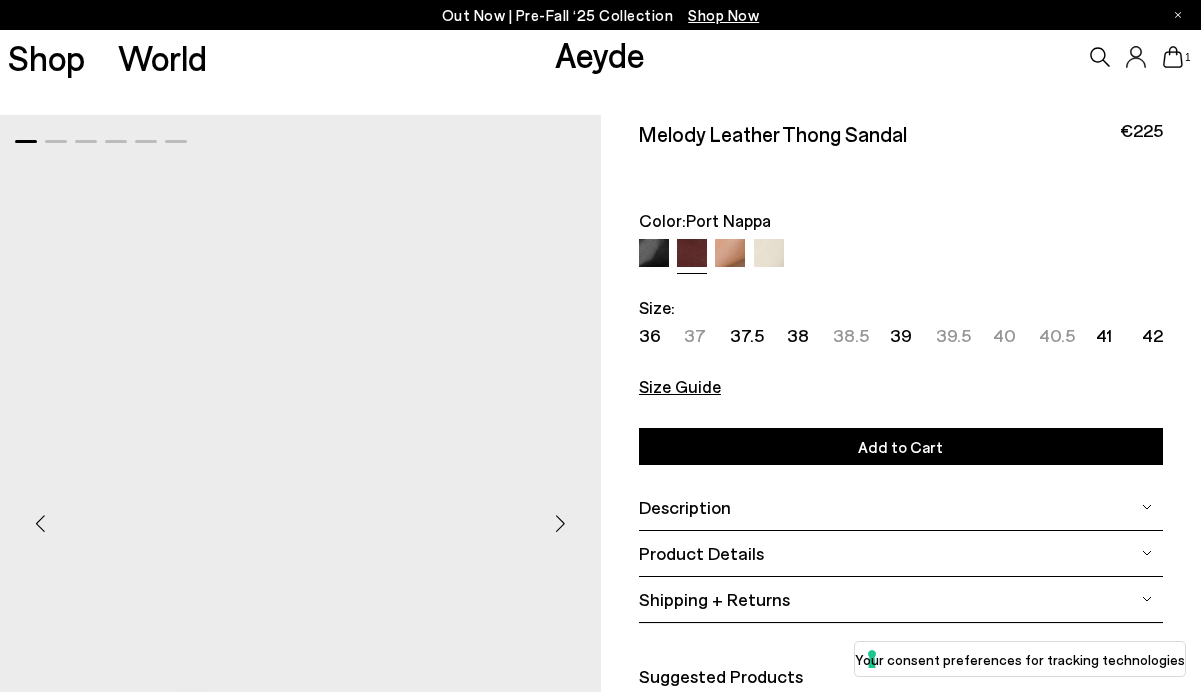 click on "Color:  Port Nappa" at bounding box center [901, 220] 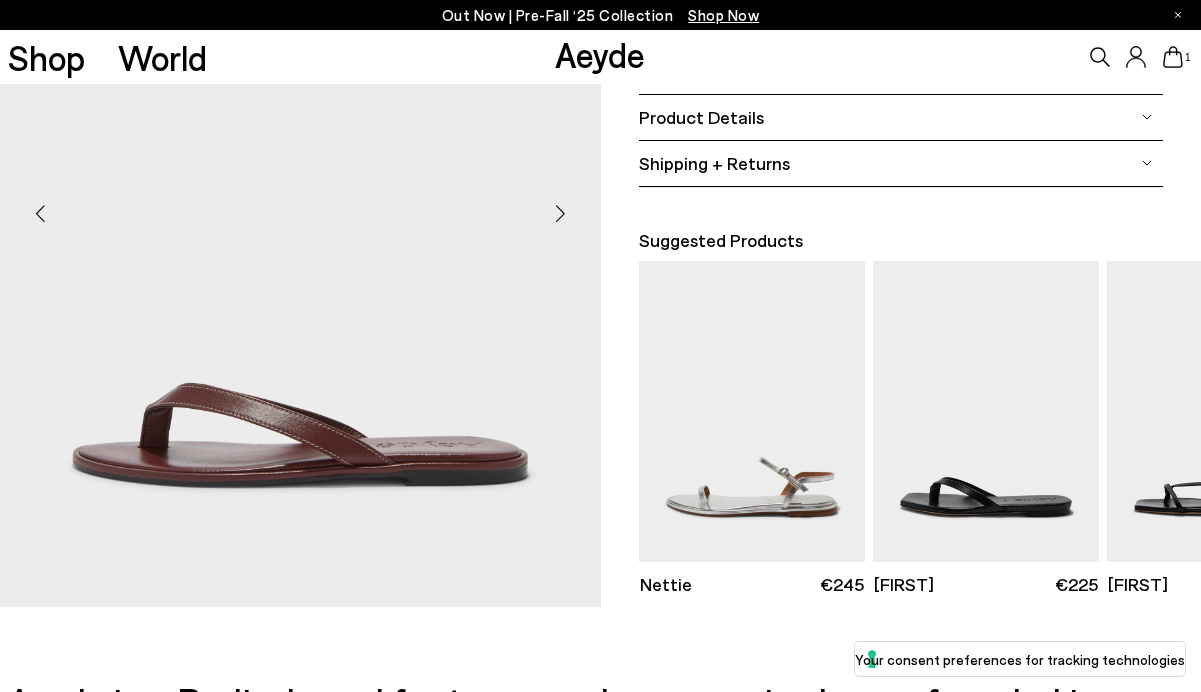 scroll, scrollTop: 440, scrollLeft: 0, axis: vertical 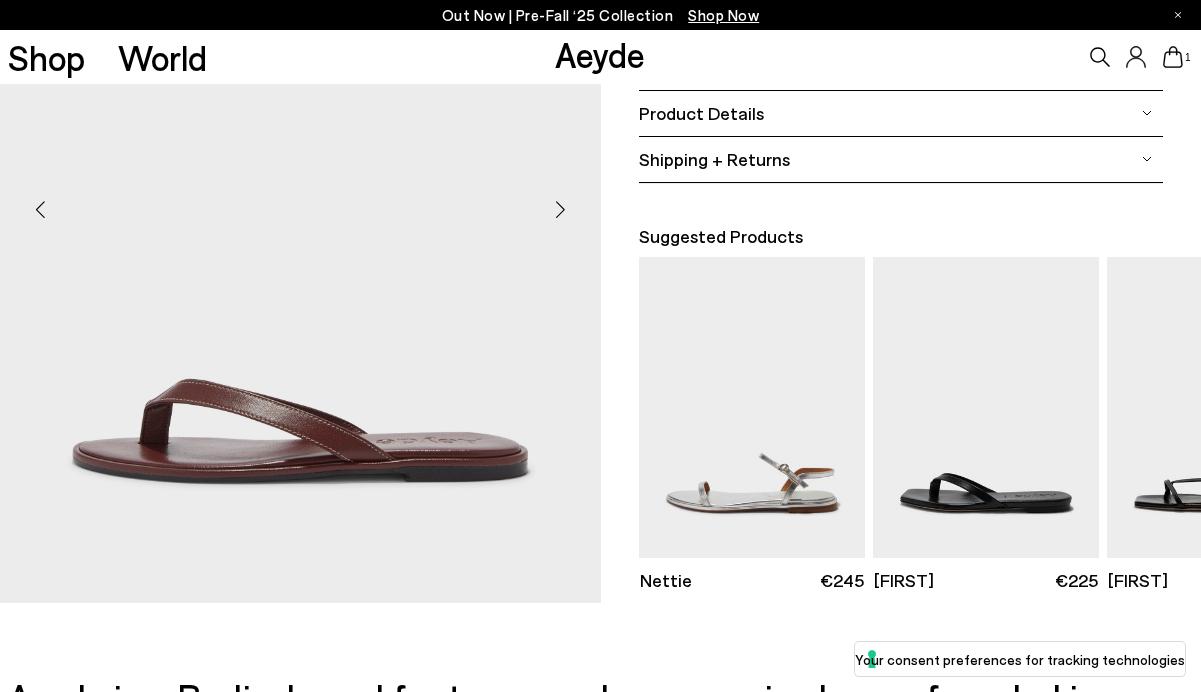 click at bounding box center (561, 210) 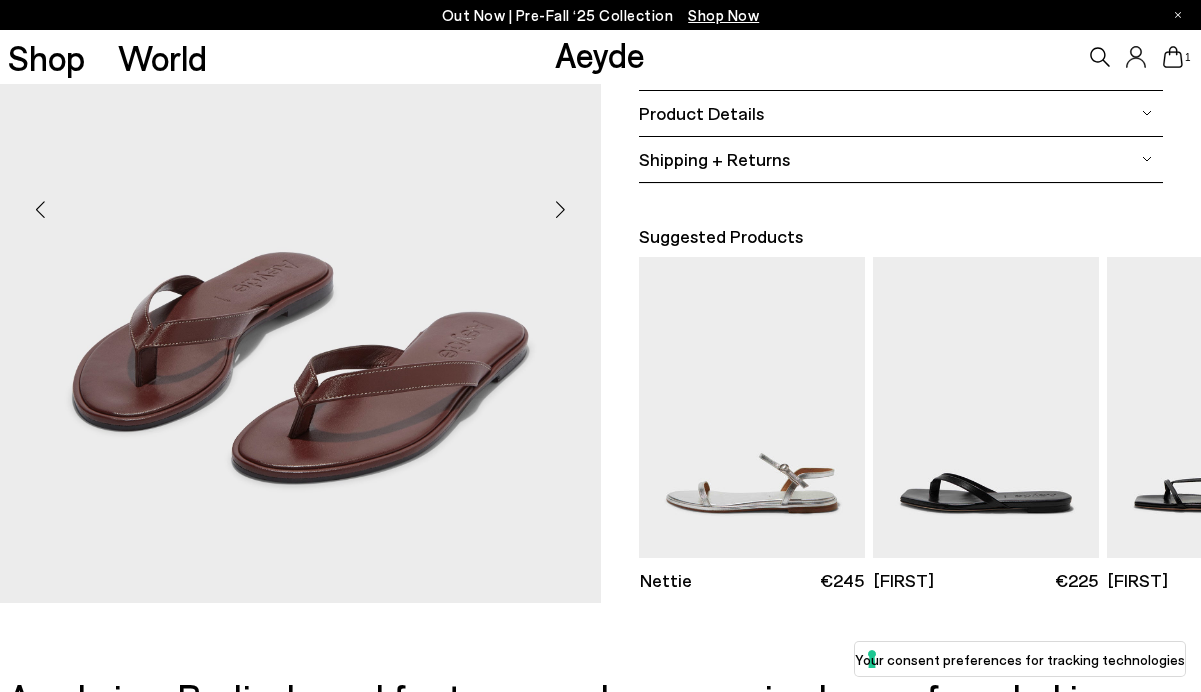 click at bounding box center (561, 210) 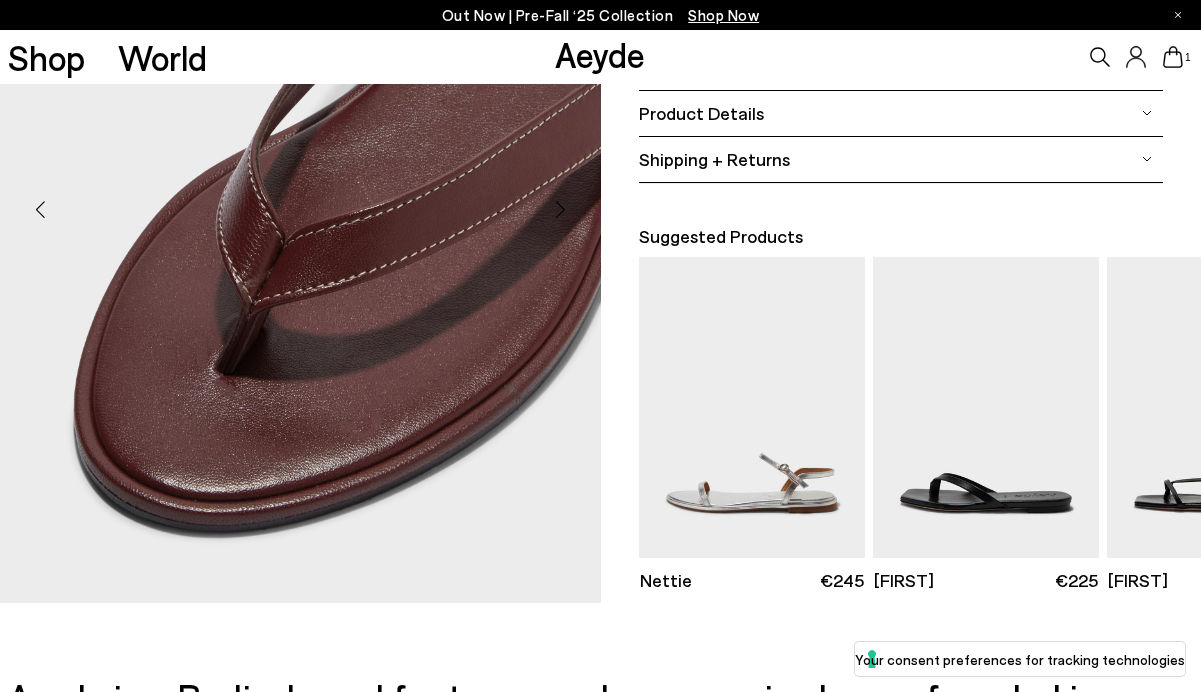 click at bounding box center (561, 210) 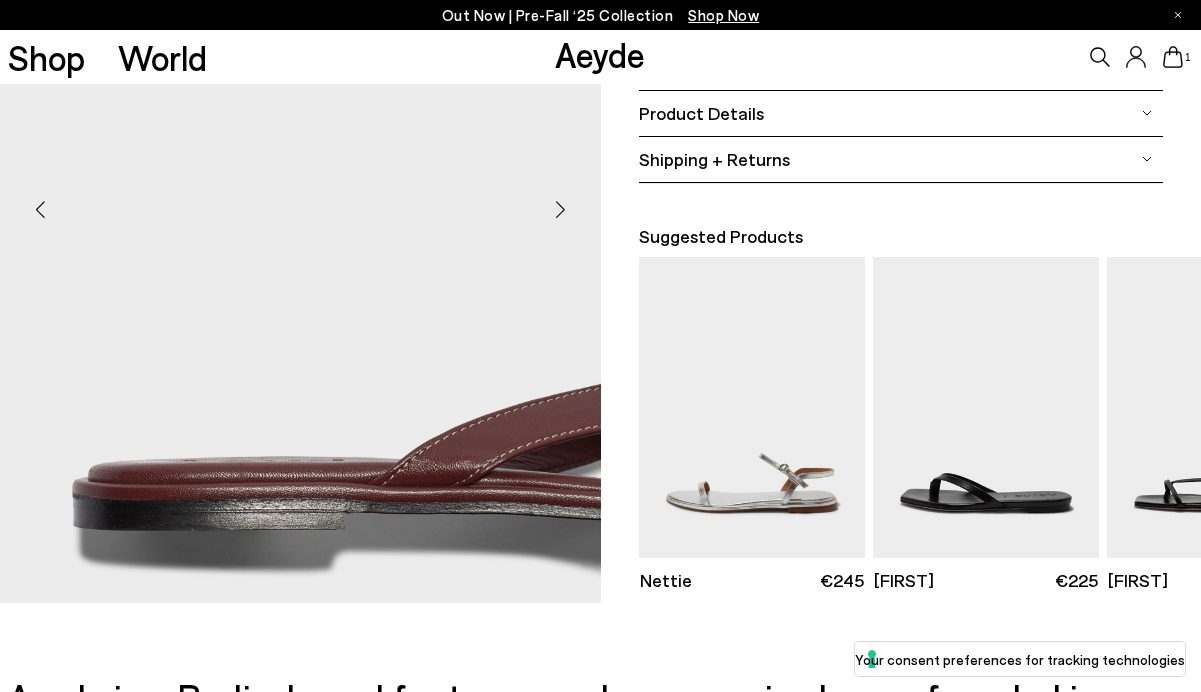 click at bounding box center [561, 210] 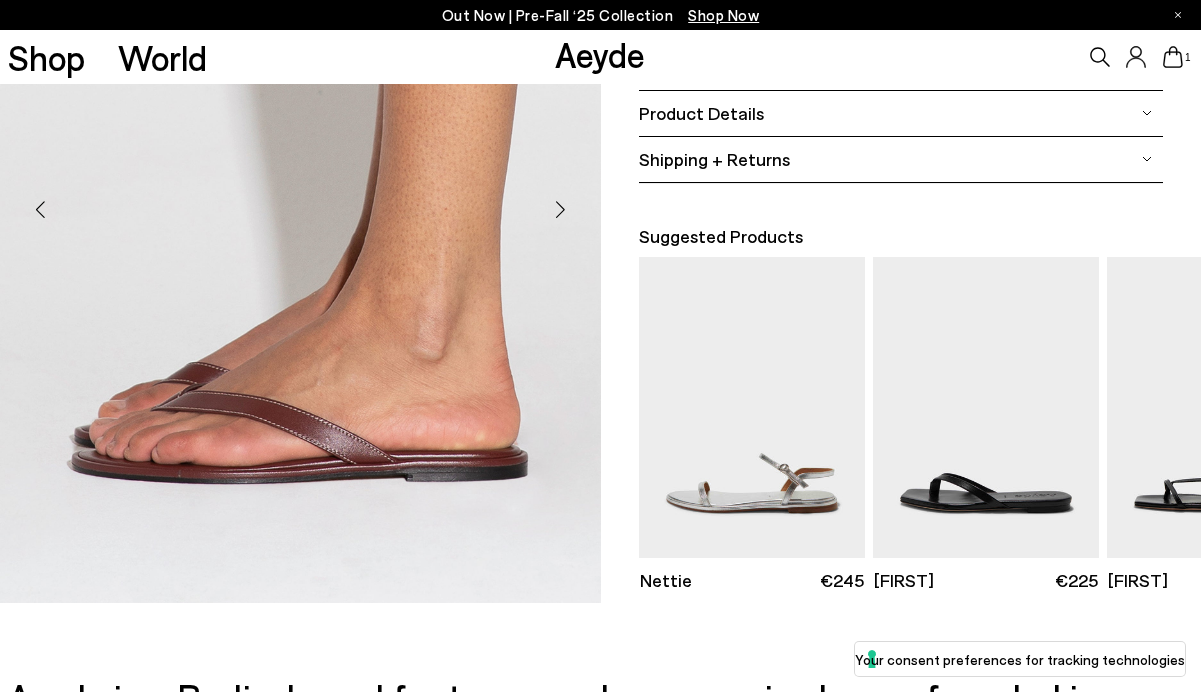 click at bounding box center (561, 210) 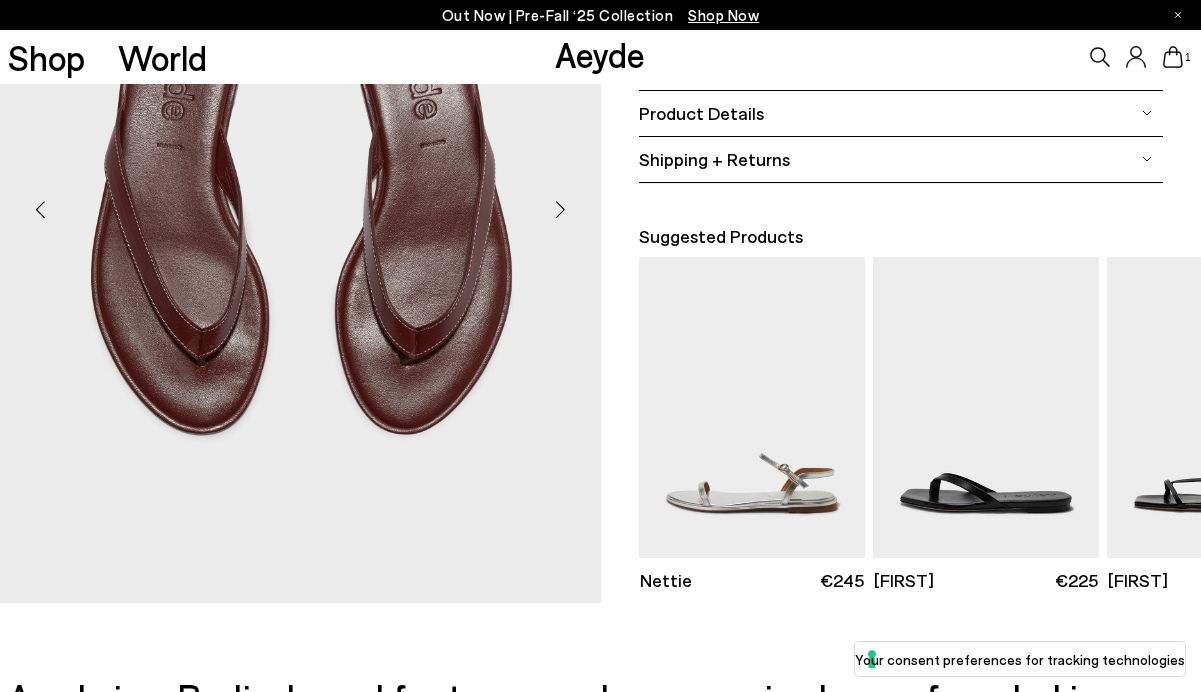 click at bounding box center [561, 210] 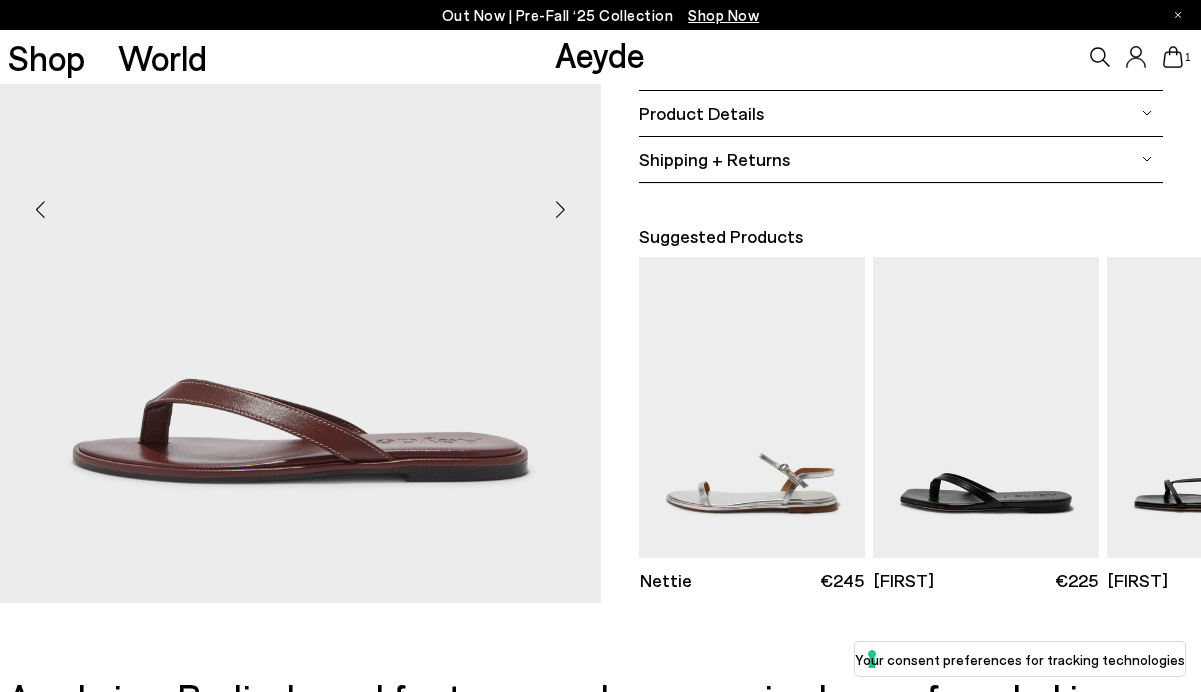 click at bounding box center (561, 210) 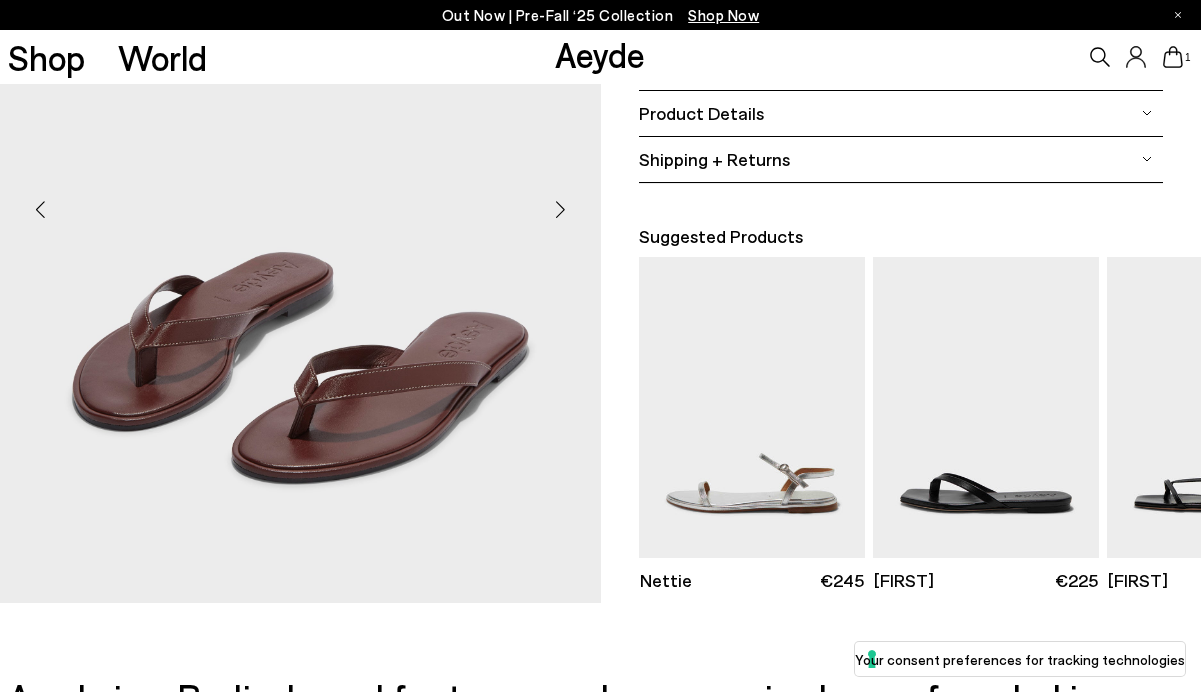 click 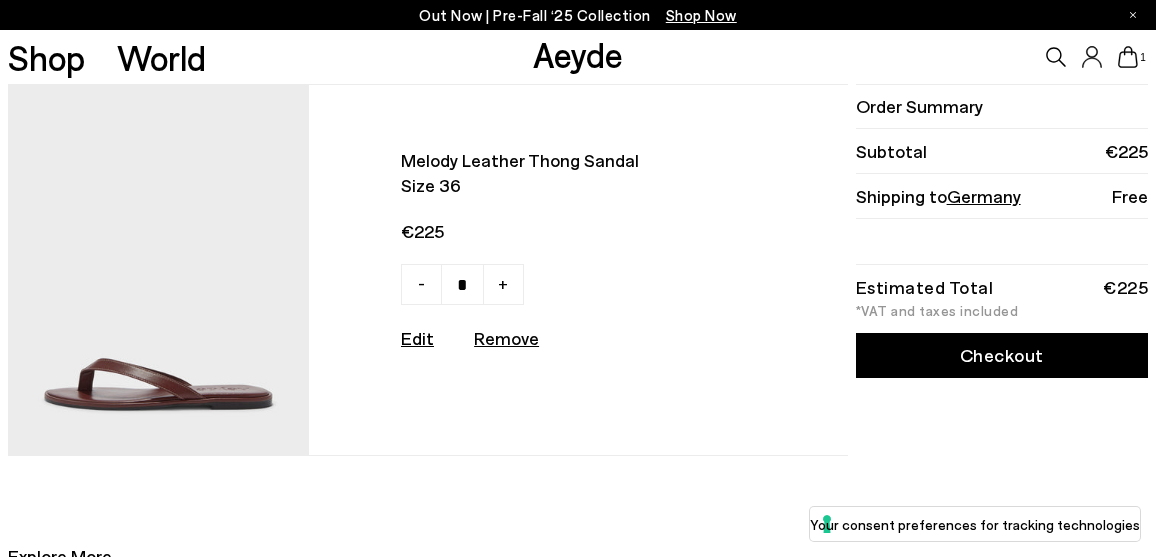 scroll, scrollTop: 0, scrollLeft: 0, axis: both 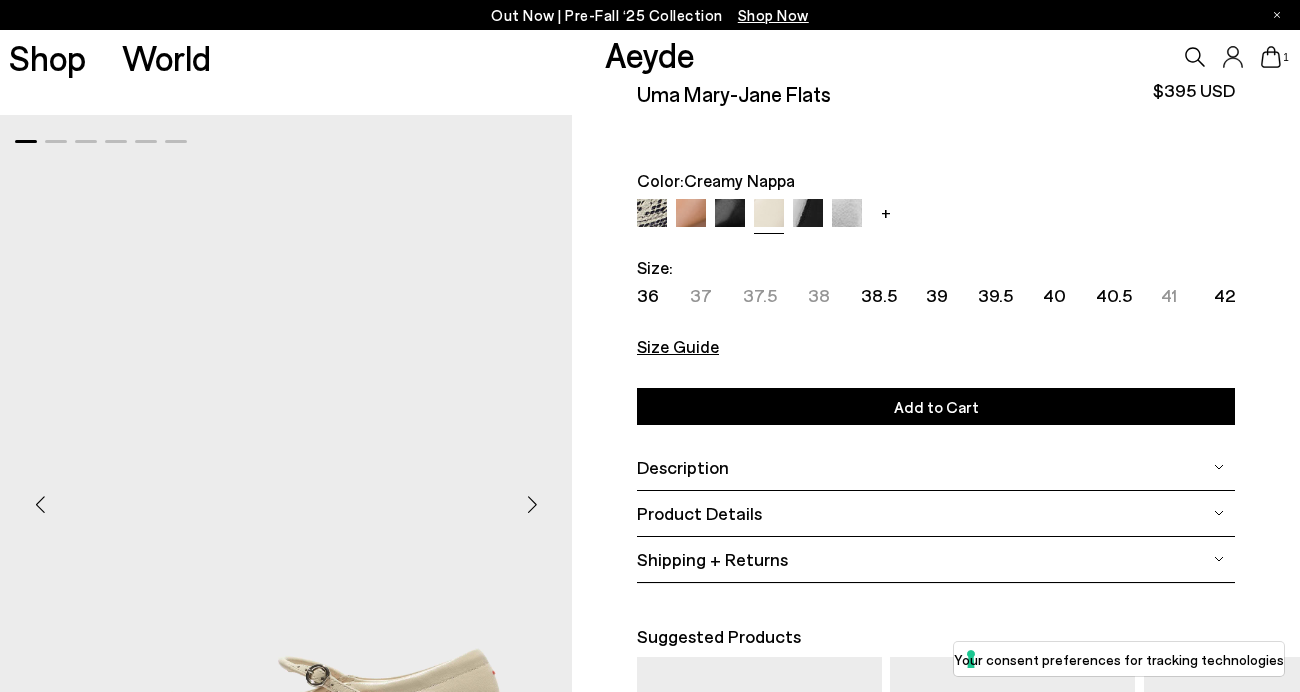 click on "1" at bounding box center (1083, 57) 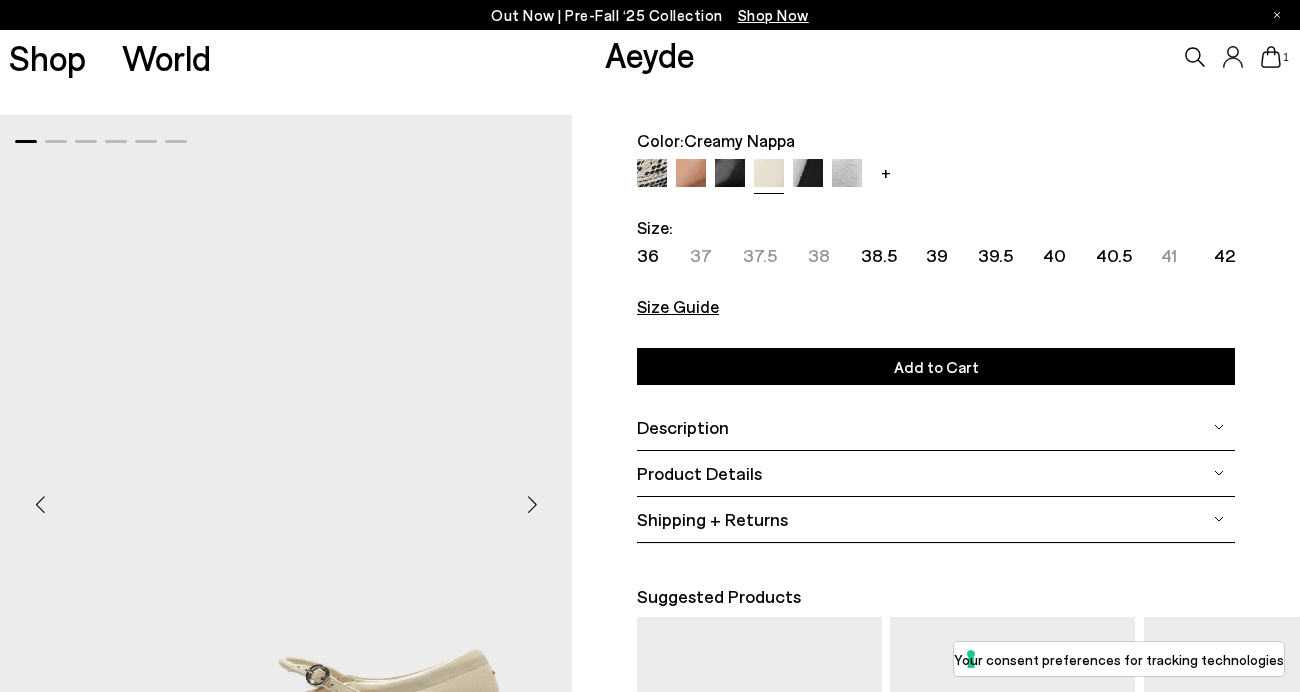 click on "Size Guide
Shoes
Belt
Our shoes come in European sizing. The easiest way to measure your foot is to stand on a sheet of paper, border your foot with a pen and measure the length between your heel and your longest toe. Please reference our size guide below:
EU
UK US ** **" at bounding box center [936, 292] 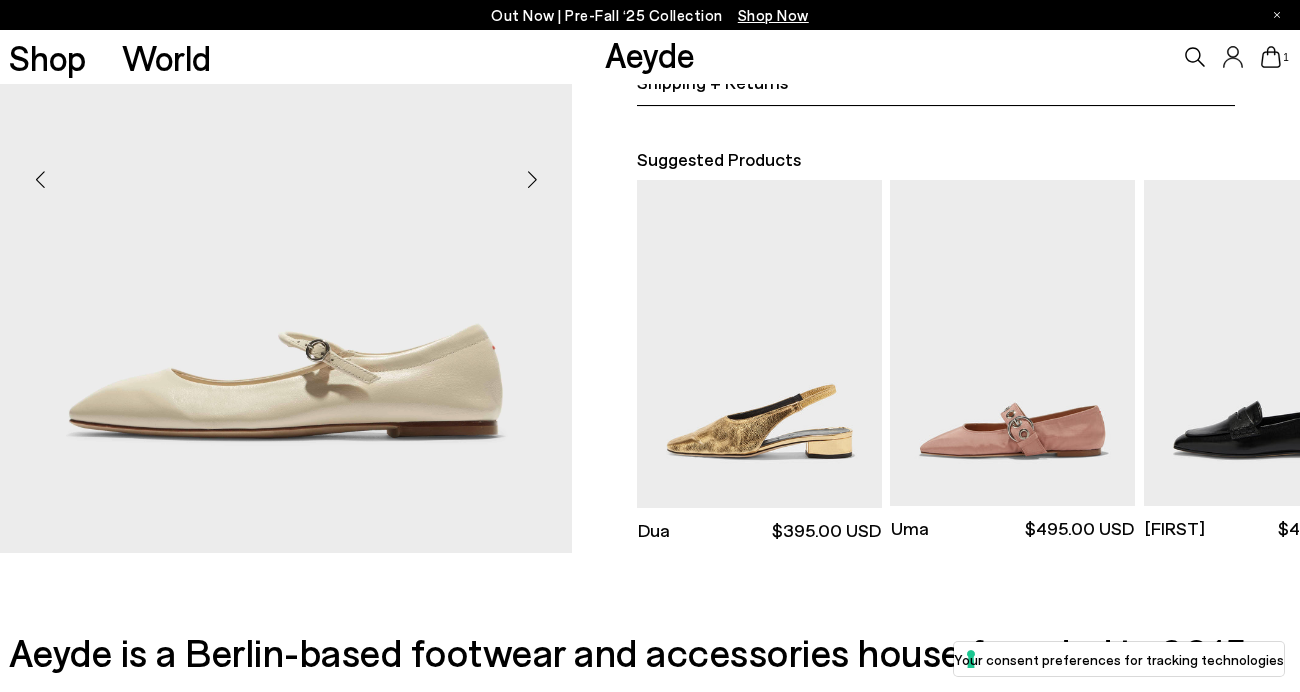 scroll, scrollTop: 520, scrollLeft: 0, axis: vertical 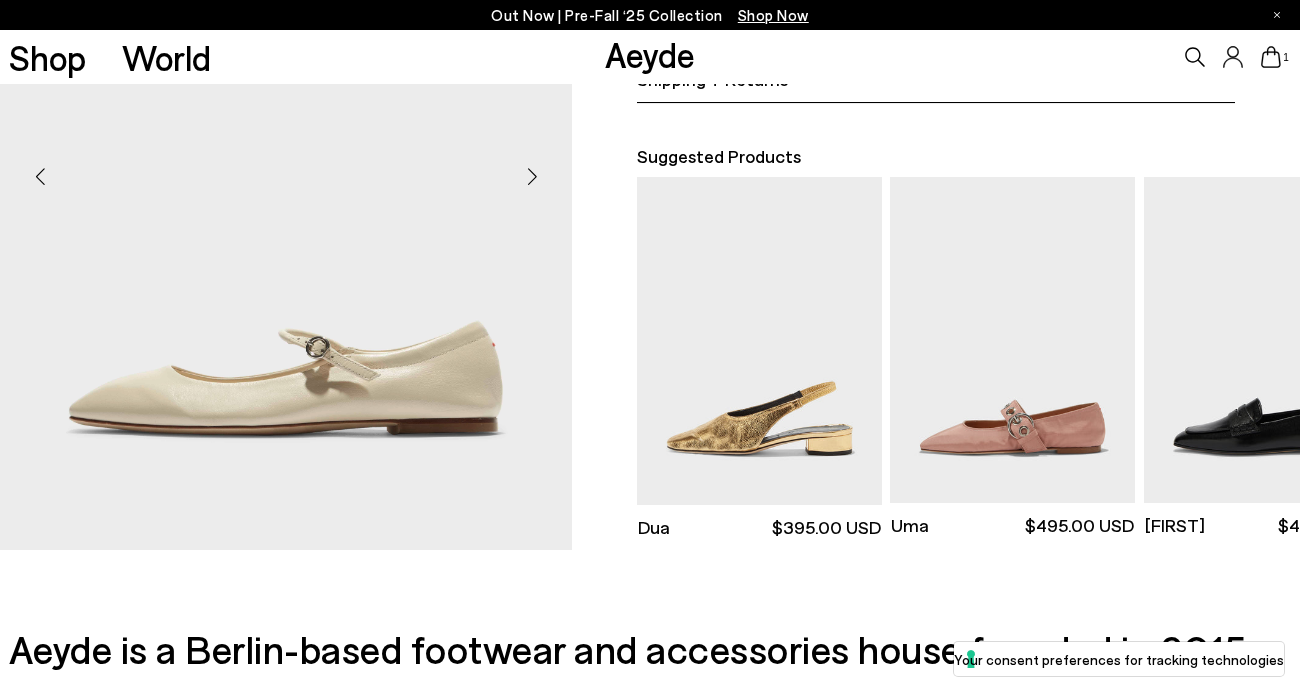click on "Shipping + Returns" at bounding box center [936, 79] 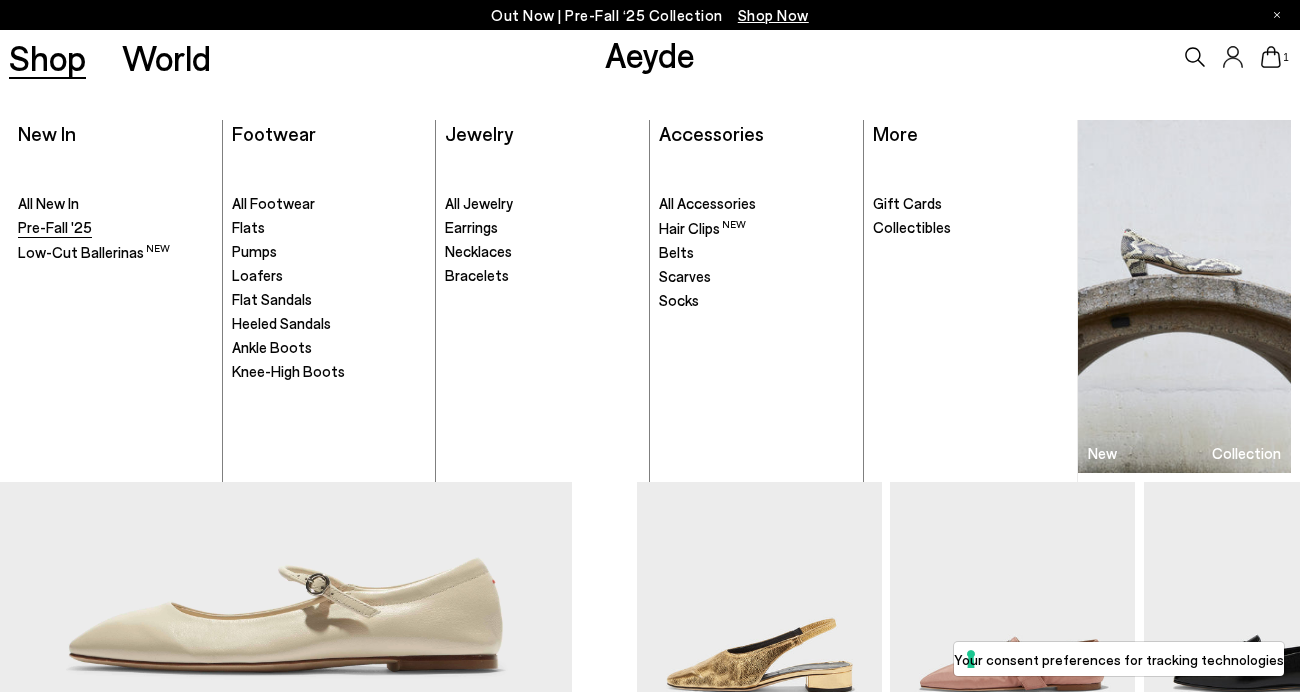 click on "Pre-Fall '25" at bounding box center (55, 227) 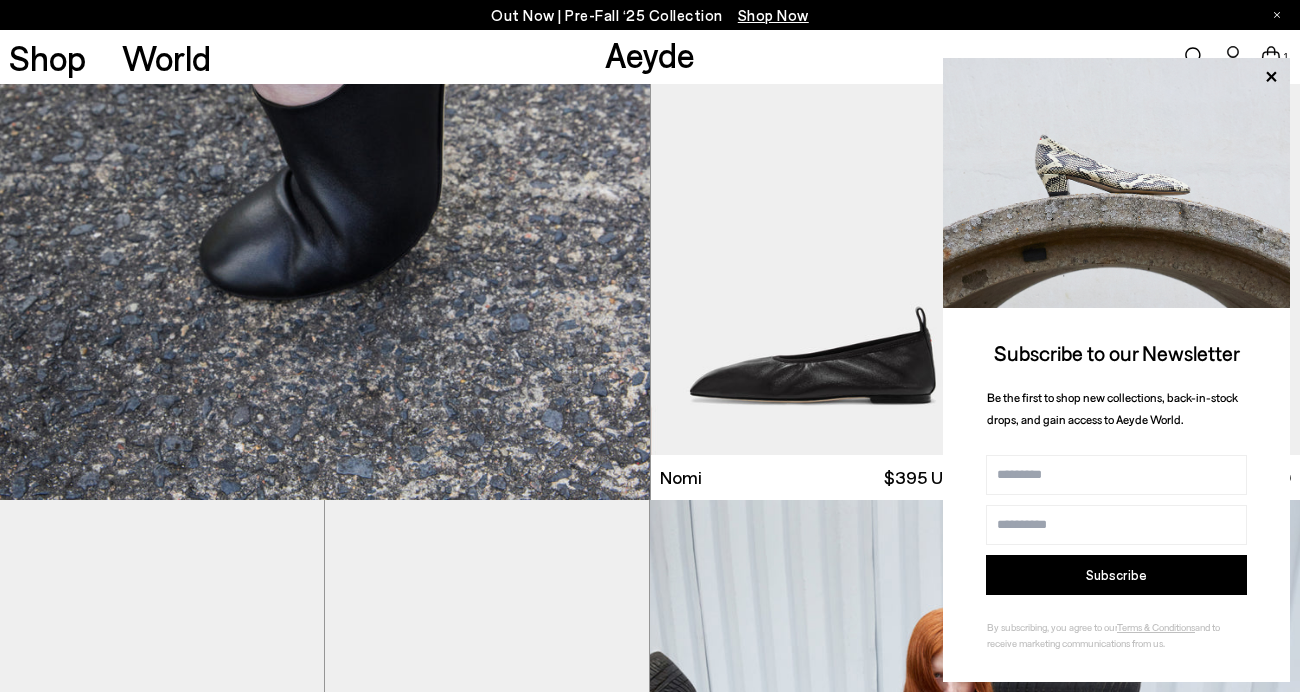 scroll, scrollTop: 5520, scrollLeft: 0, axis: vertical 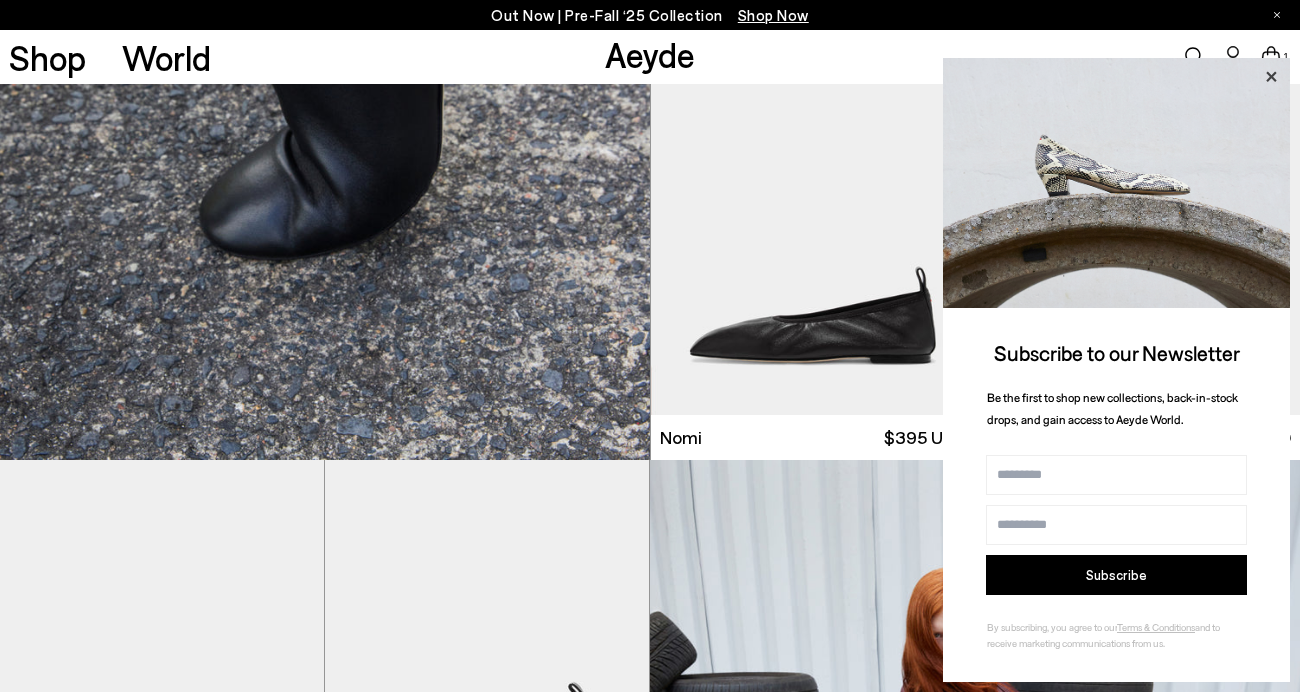 click 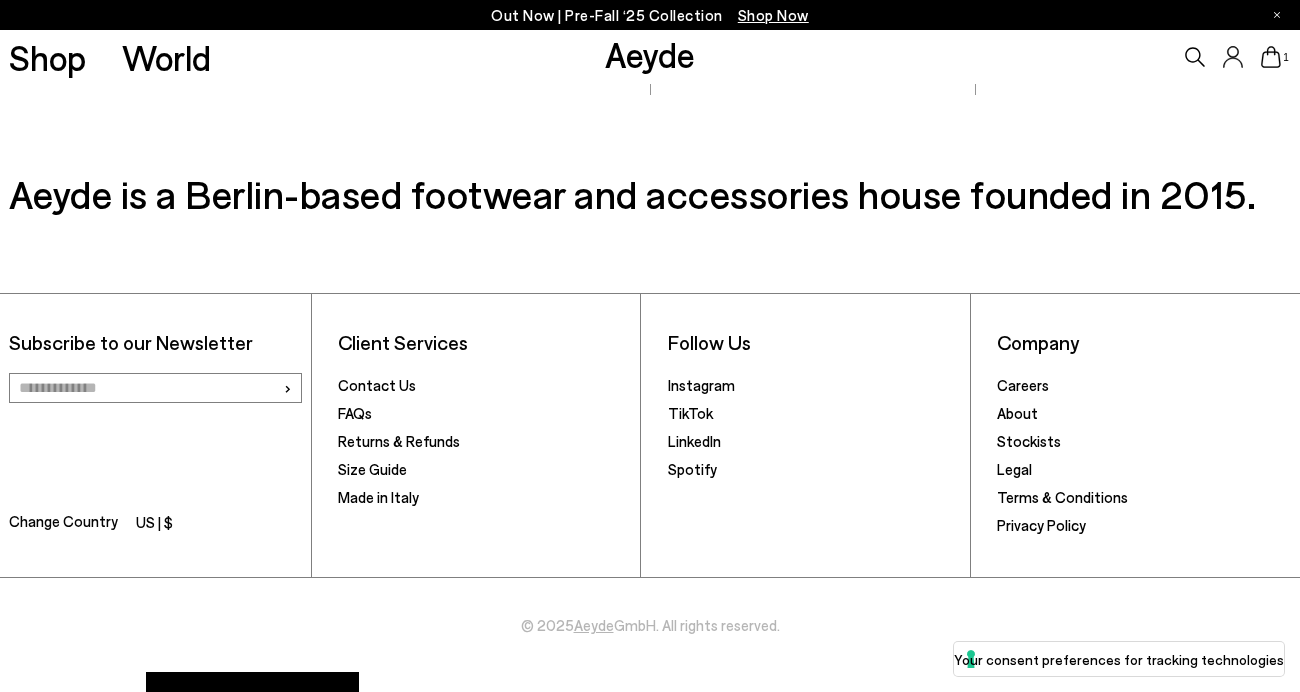scroll, scrollTop: 9520, scrollLeft: 0, axis: vertical 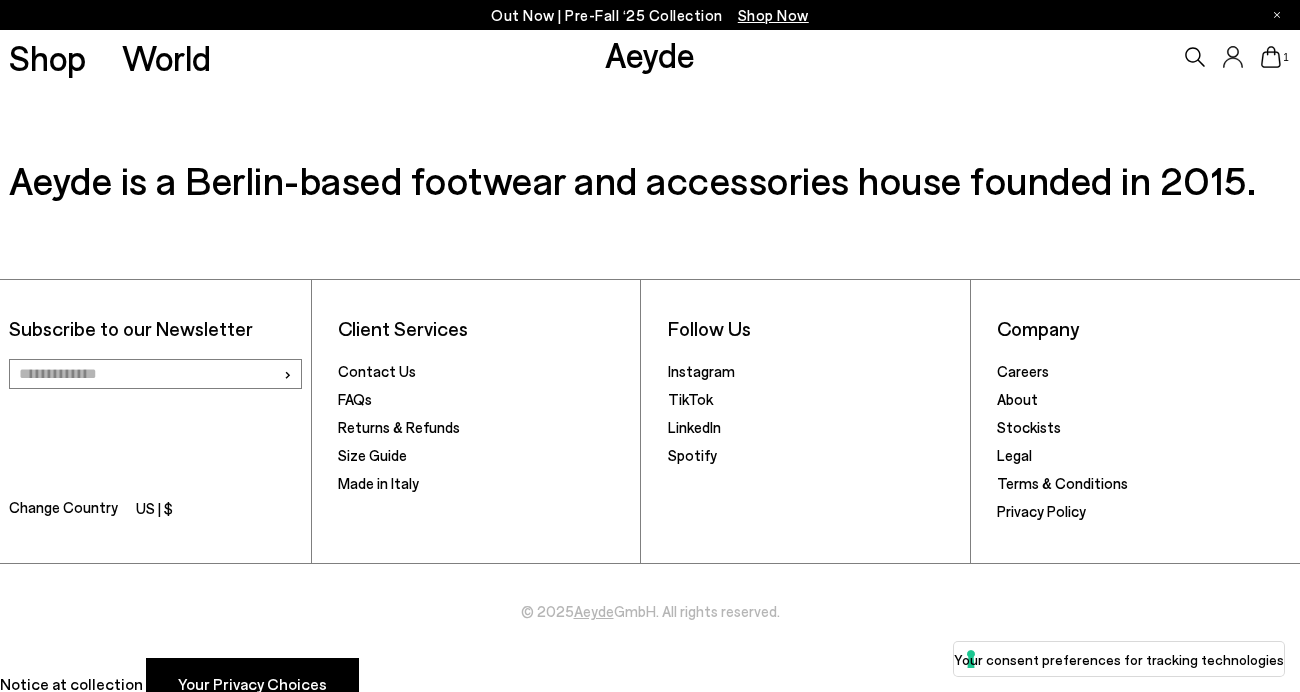 click 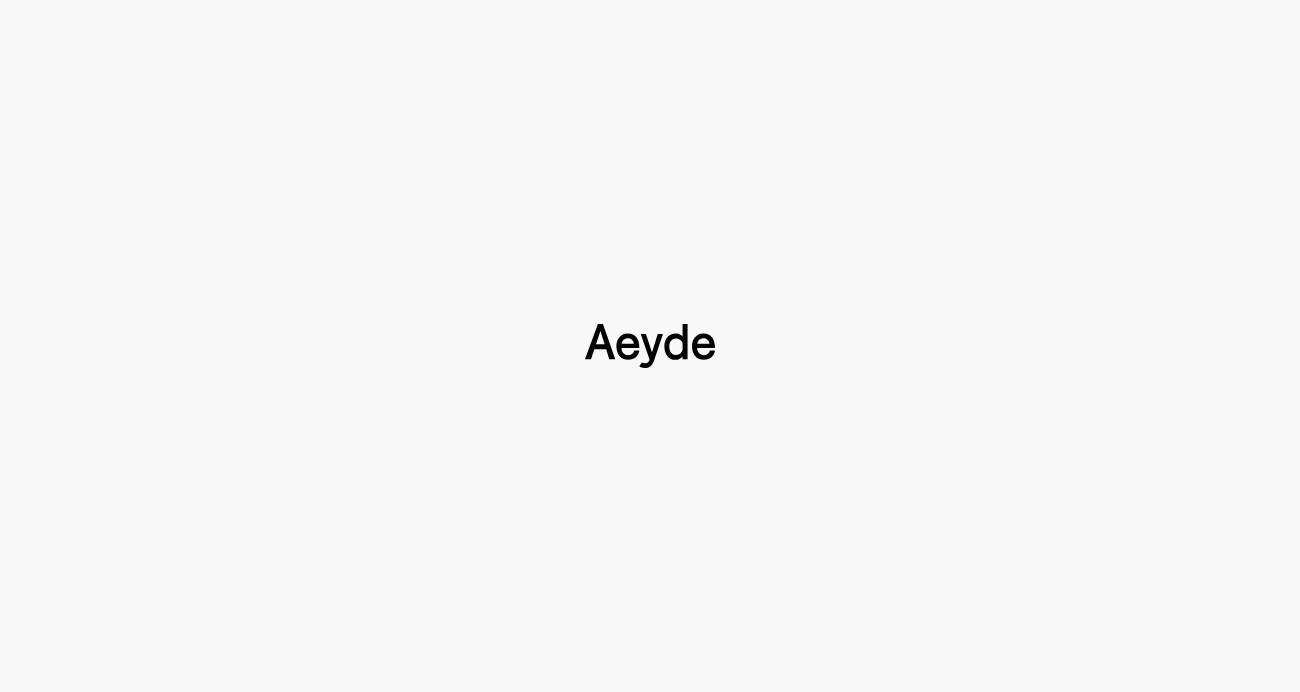 type 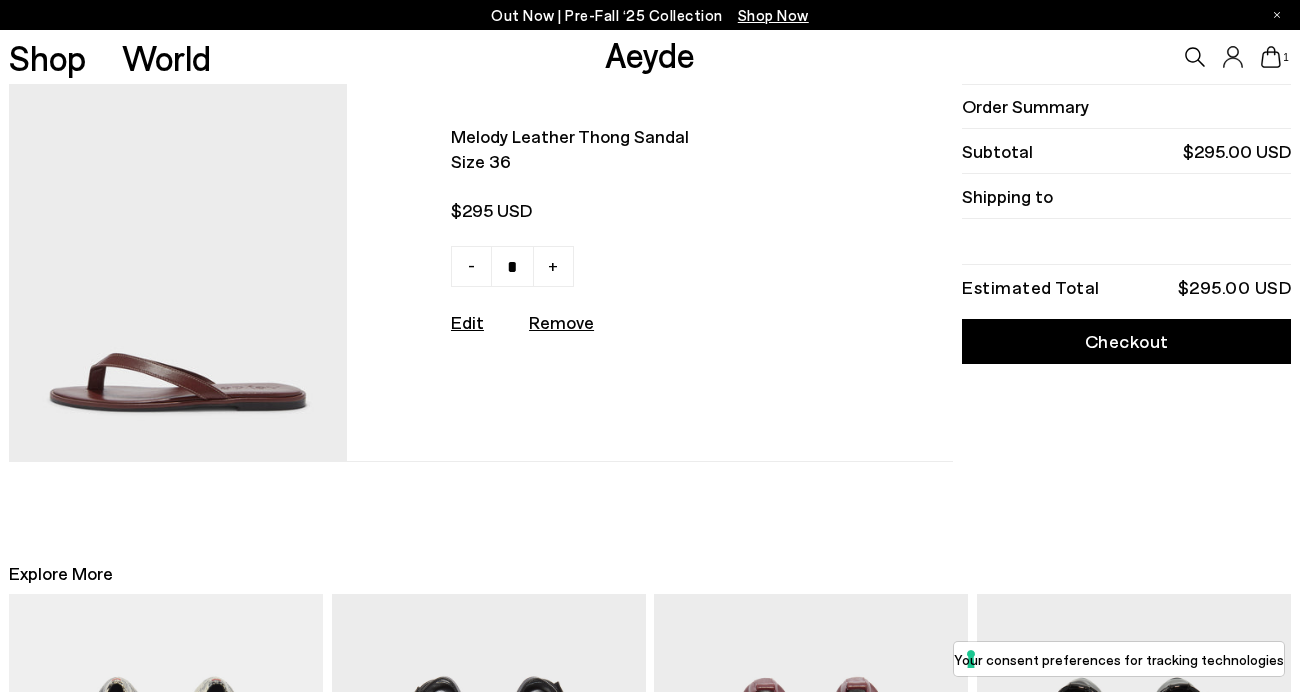 scroll, scrollTop: 0, scrollLeft: 0, axis: both 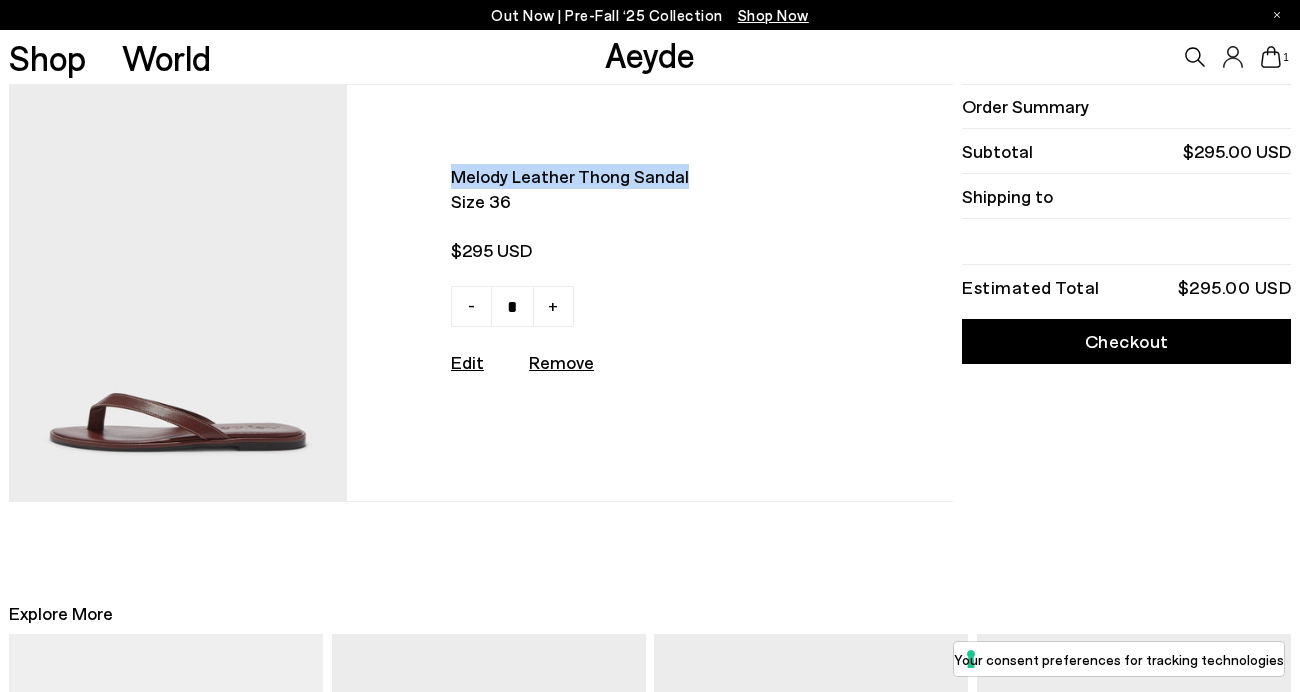 drag, startPoint x: 692, startPoint y: 176, endPoint x: 430, endPoint y: 167, distance: 262.15454 